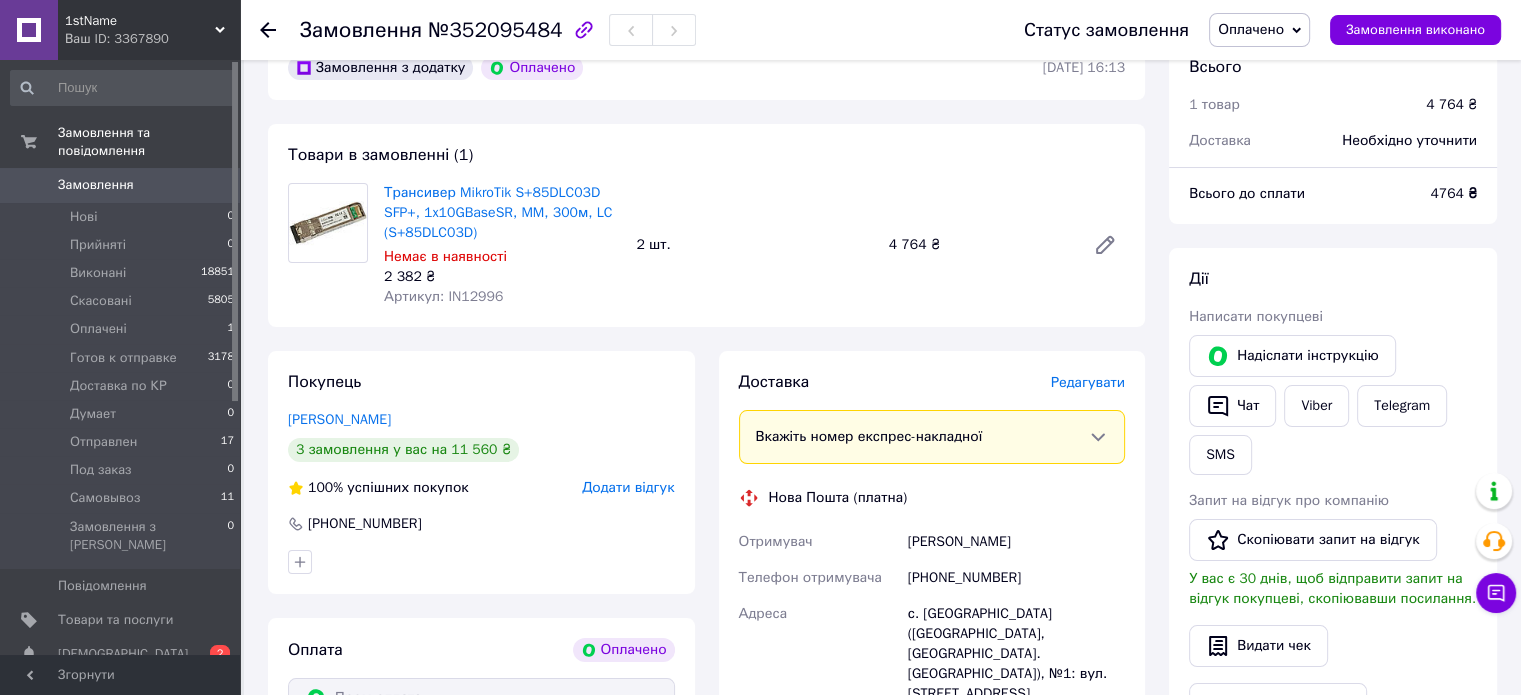 scroll, scrollTop: 0, scrollLeft: 0, axis: both 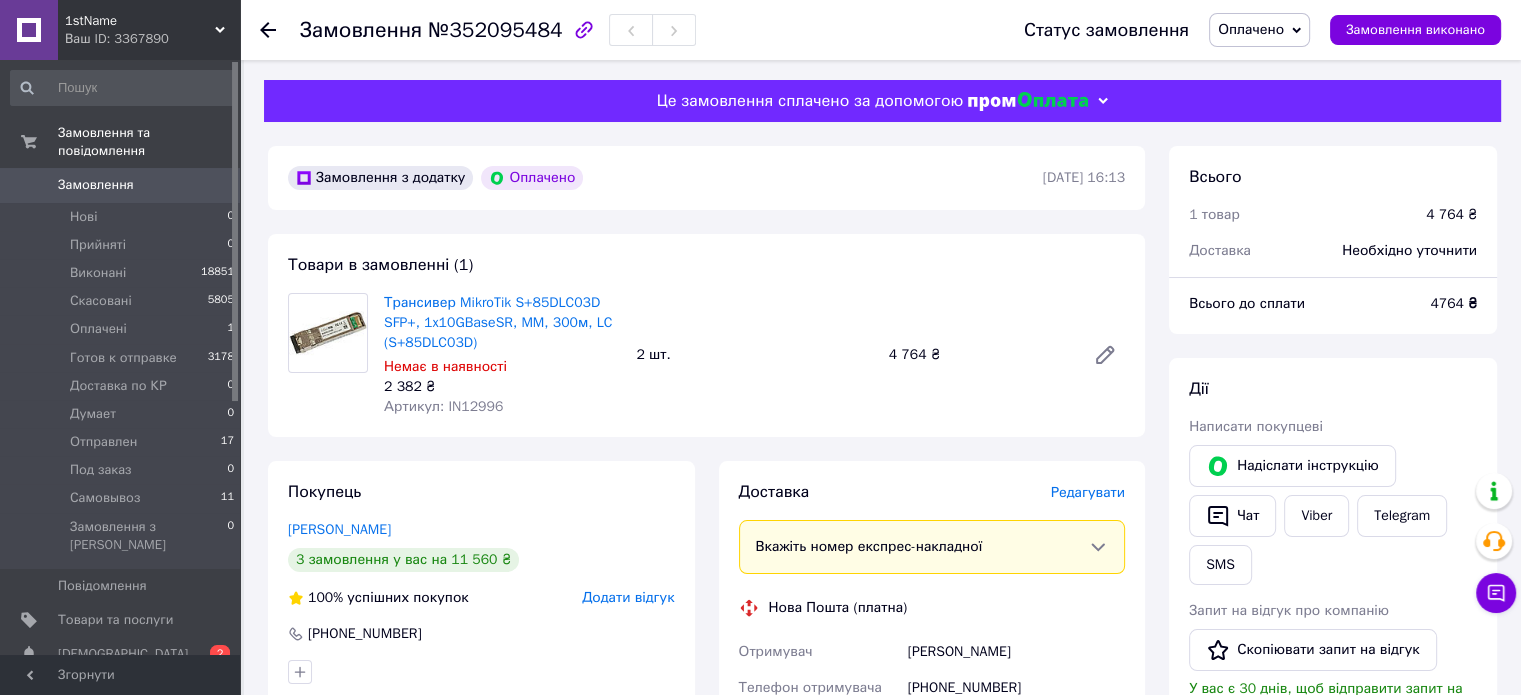 click on "Товари в замовленні (1) Трансивер MikroTik S+85DLC03D SFP+, 1x10GBaseSR, MM, 300м, LC (S+85DLC03D) Немає в наявності 2 382 ₴ Артикул: IN12996 2 шт. 4 764 ₴" at bounding box center (706, 335) 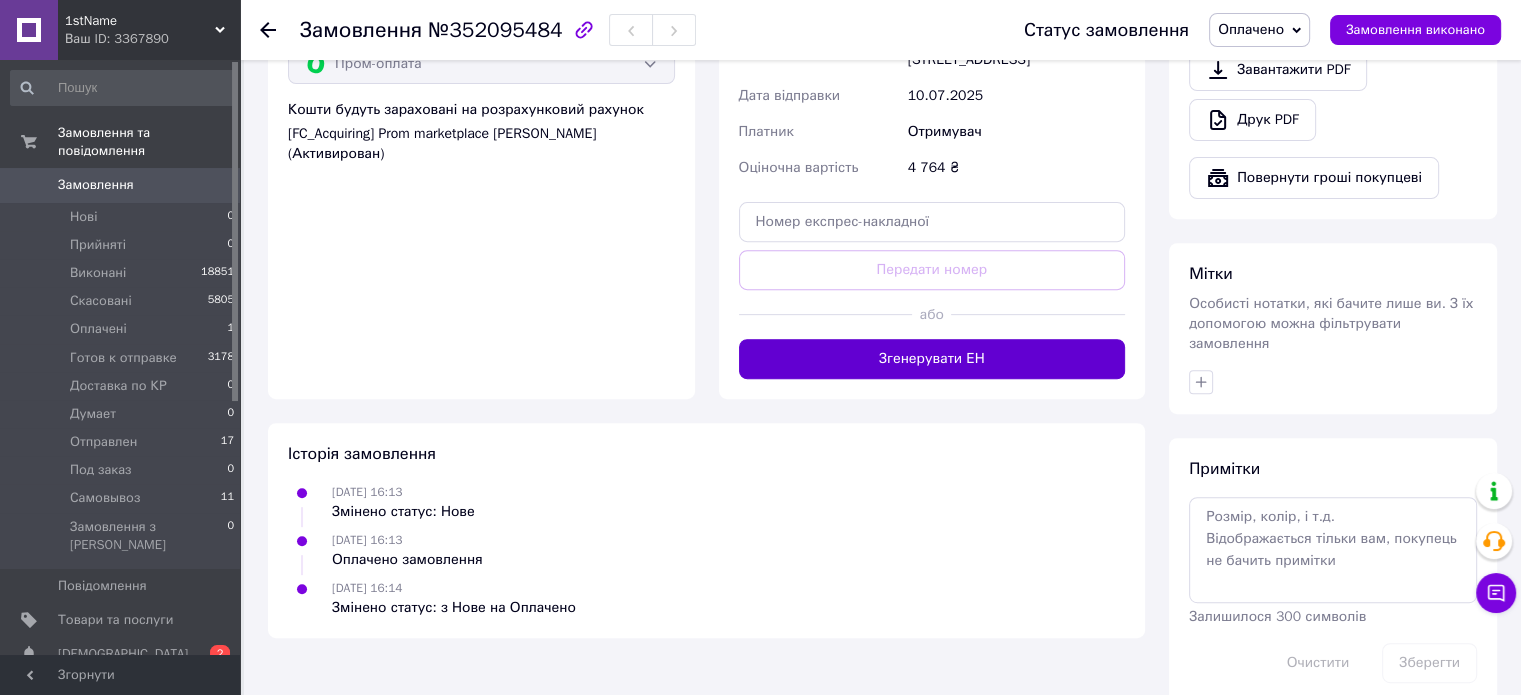scroll, scrollTop: 754, scrollLeft: 0, axis: vertical 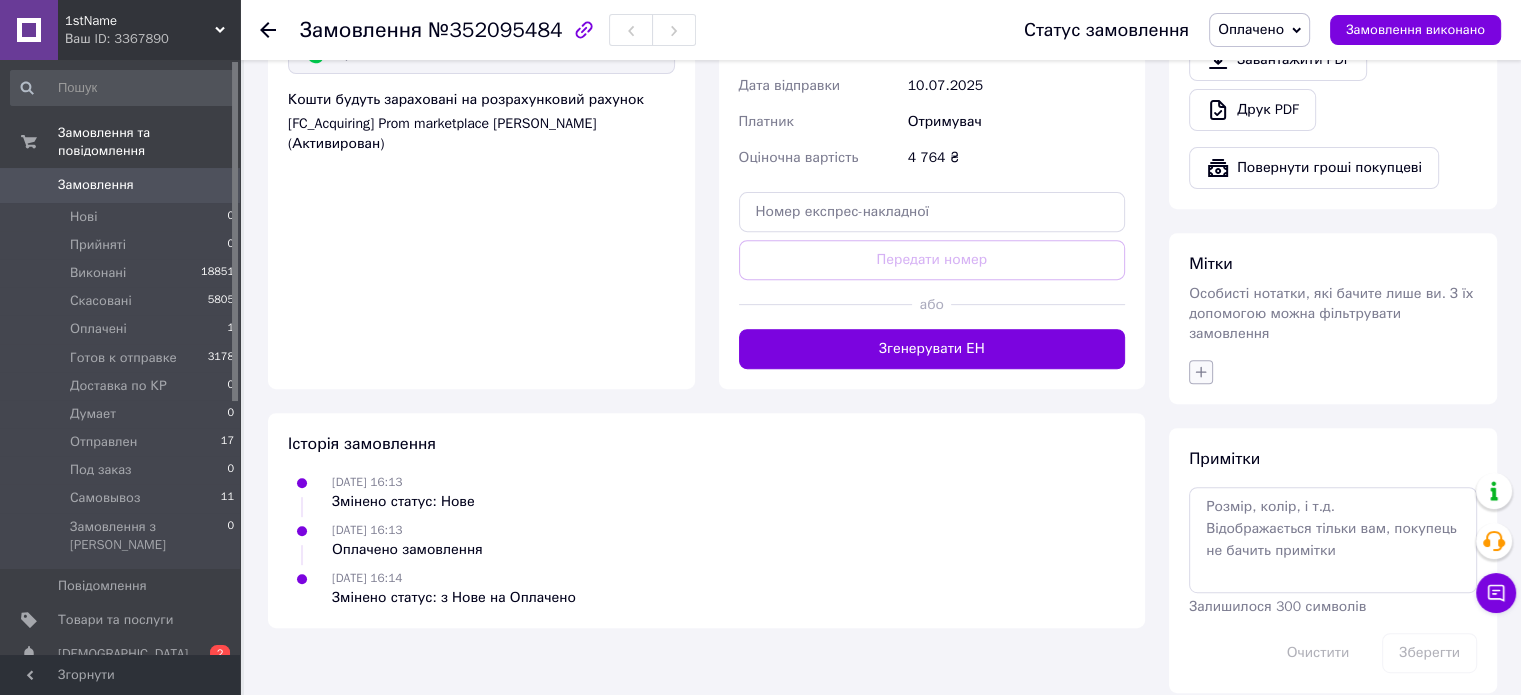 click 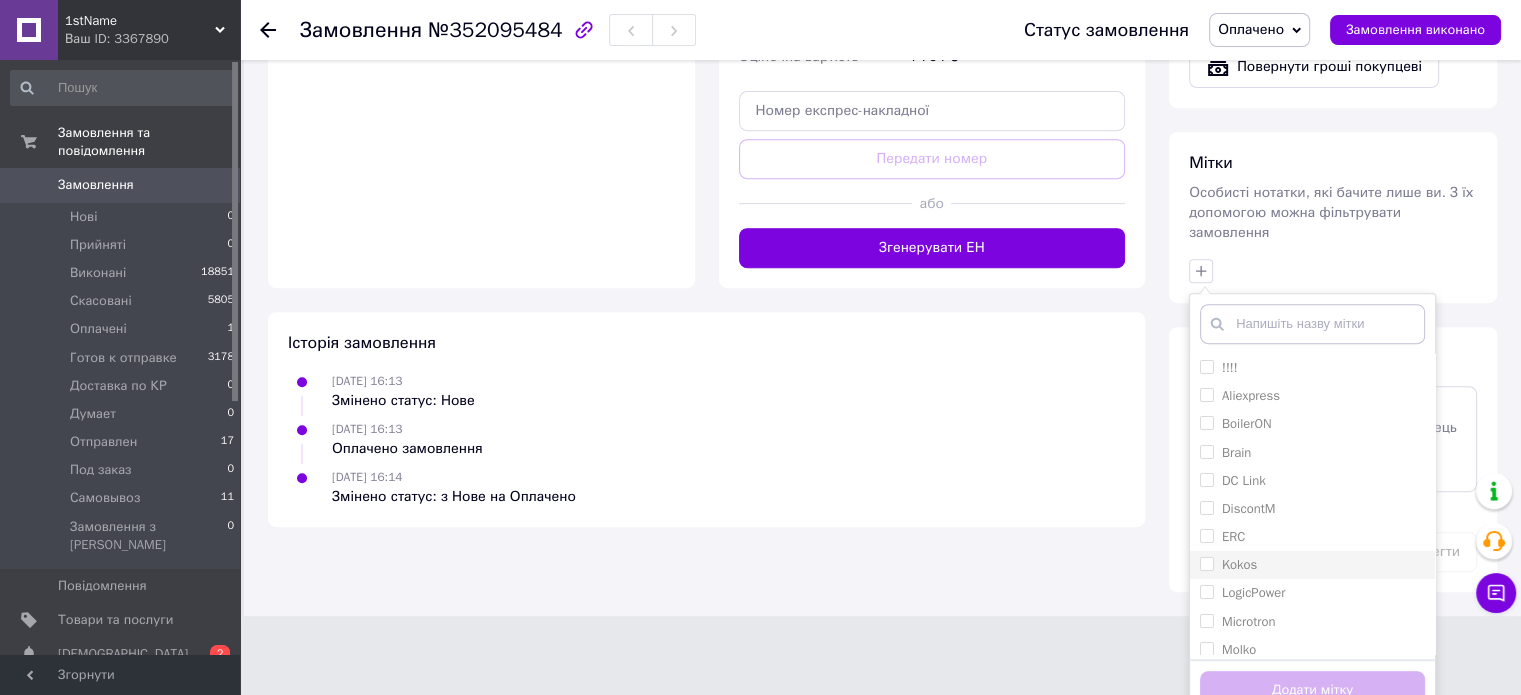 scroll, scrollTop: 857, scrollLeft: 0, axis: vertical 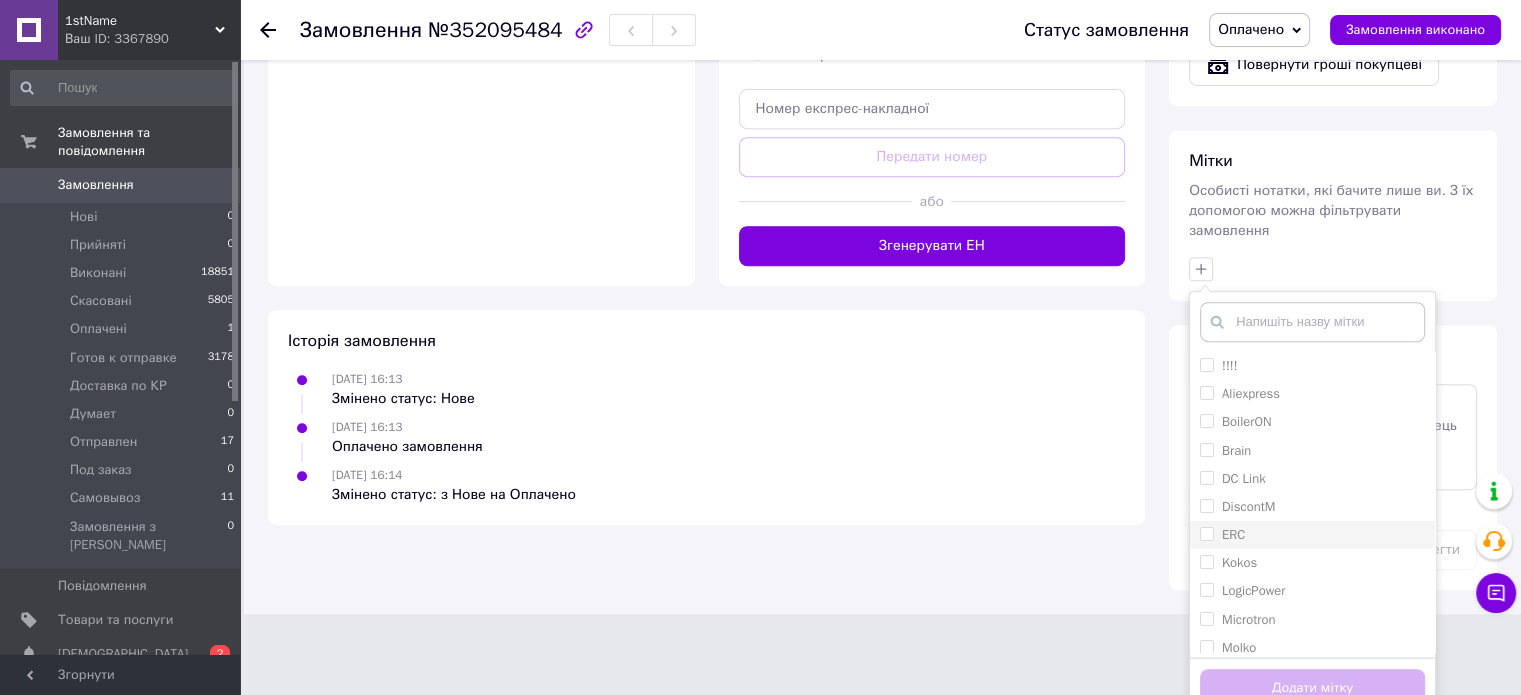 click on "ERC" at bounding box center [1206, 533] 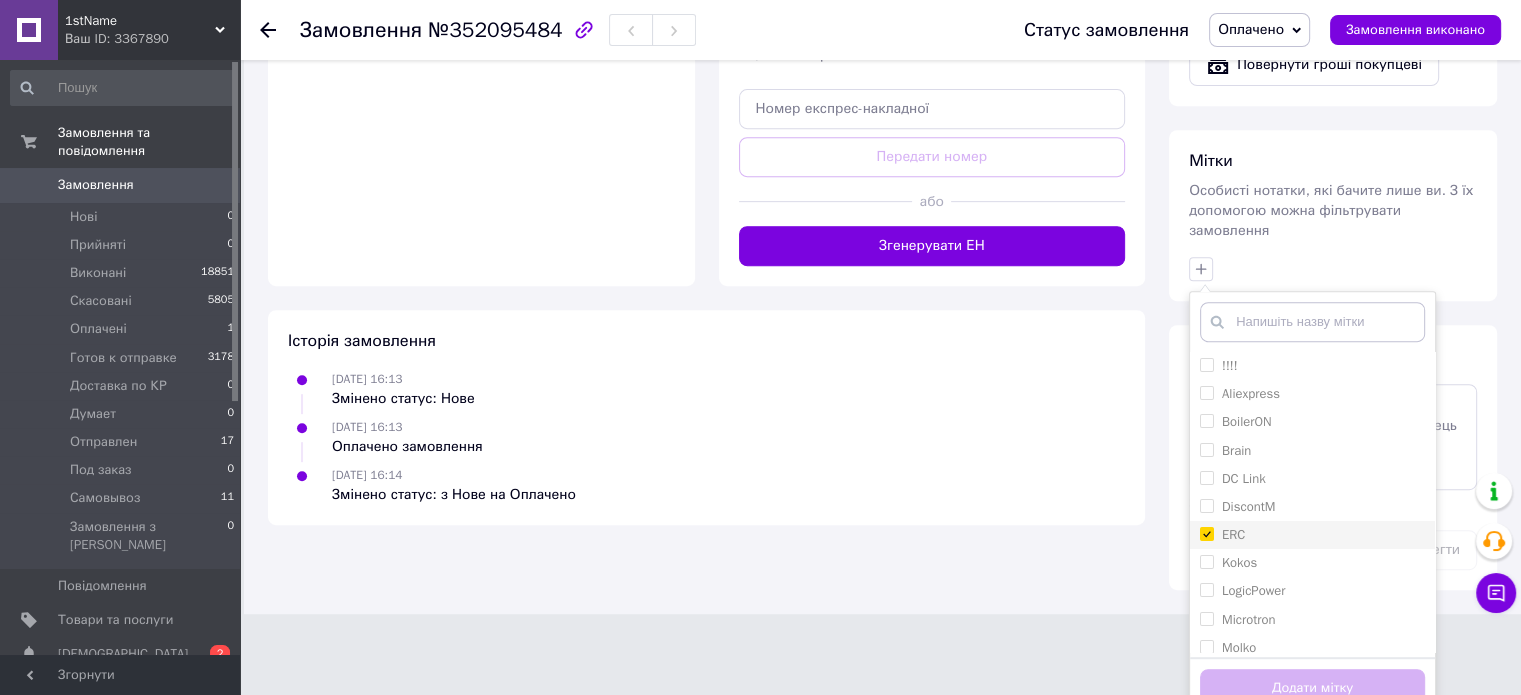 checkbox on "true" 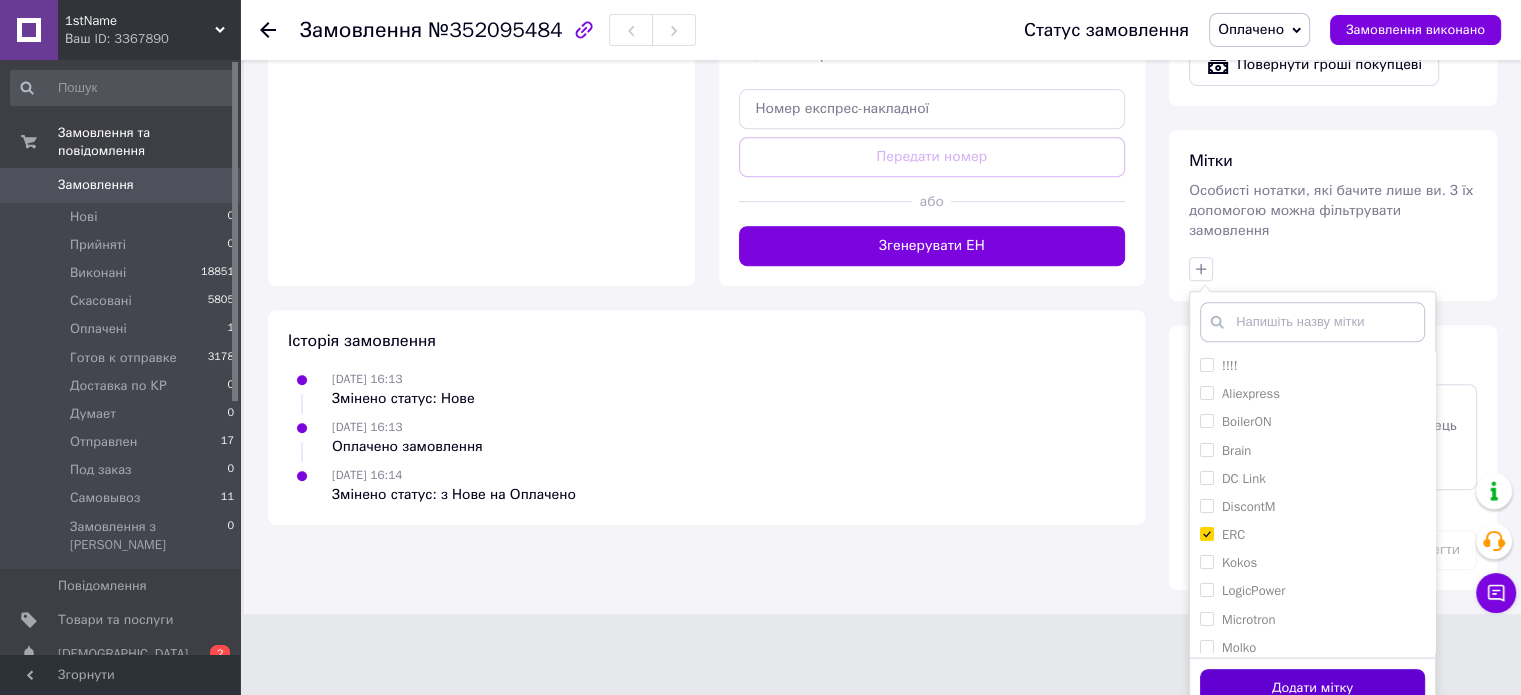 click on "Додати мітку" at bounding box center [1312, 688] 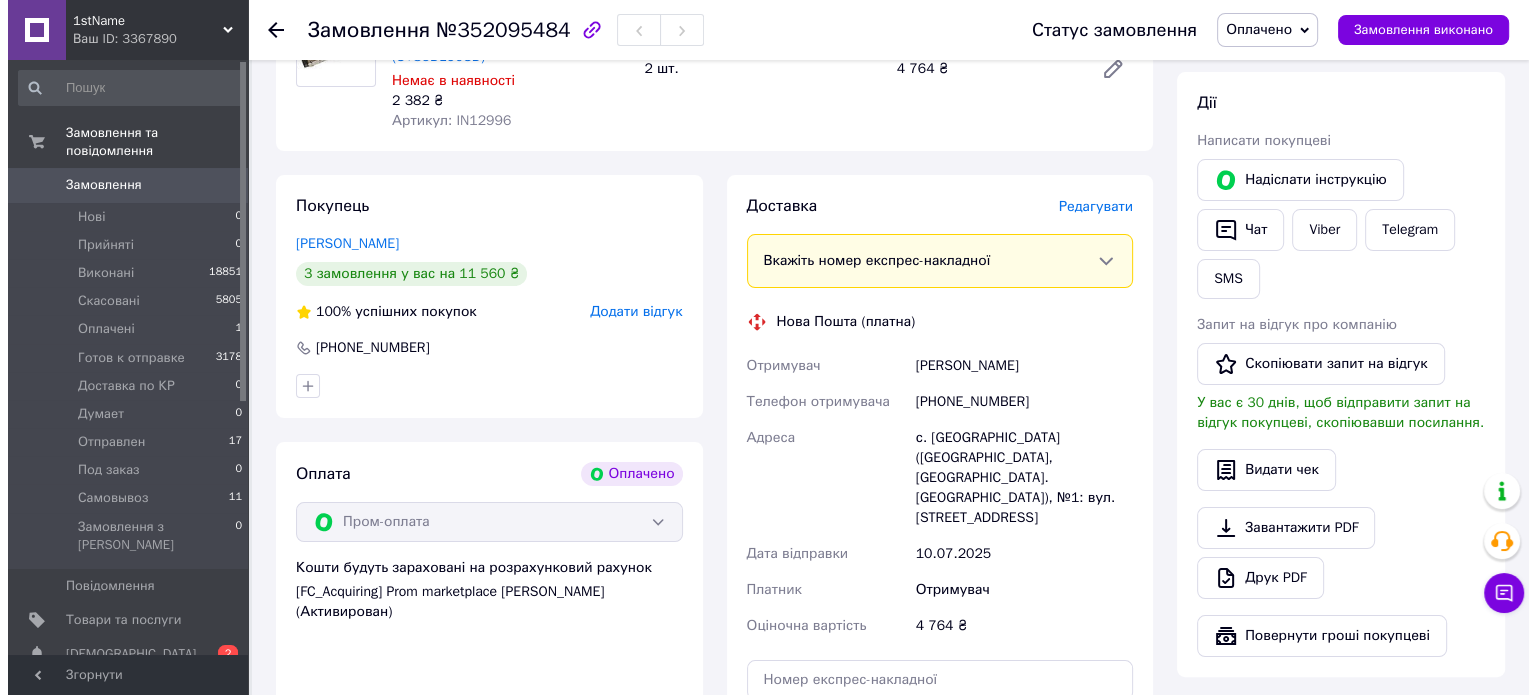 scroll, scrollTop: 0, scrollLeft: 0, axis: both 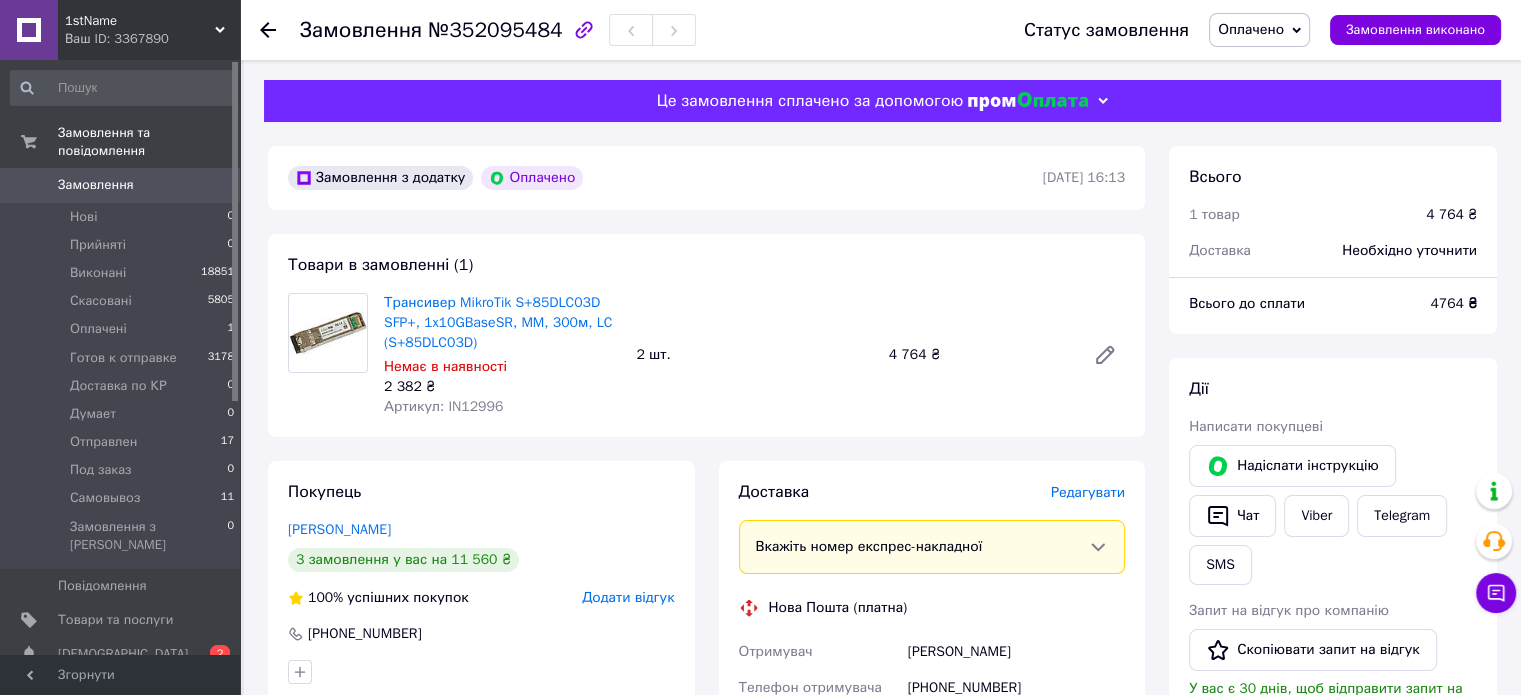 click on "Замовлення" at bounding box center [121, 185] 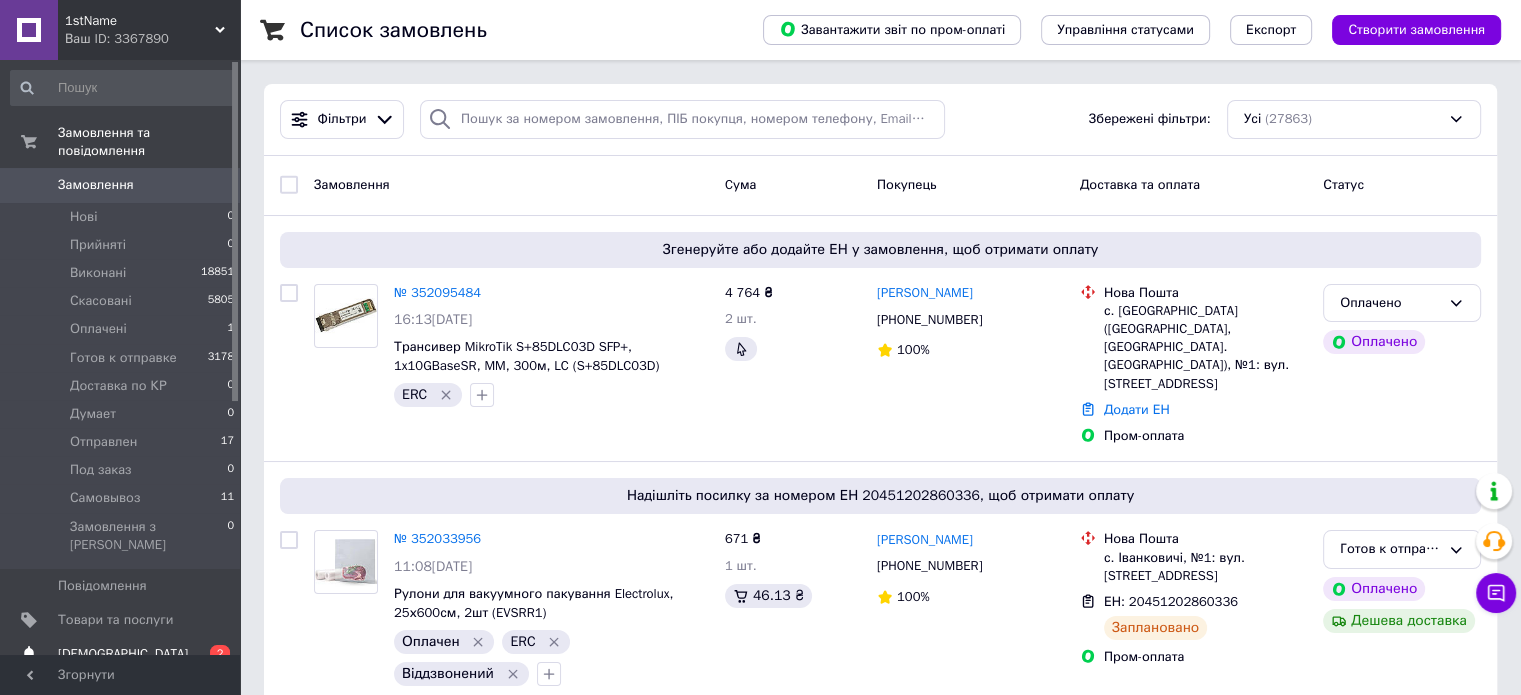 click on "[DEMOGRAPHIC_DATA]" at bounding box center [123, 654] 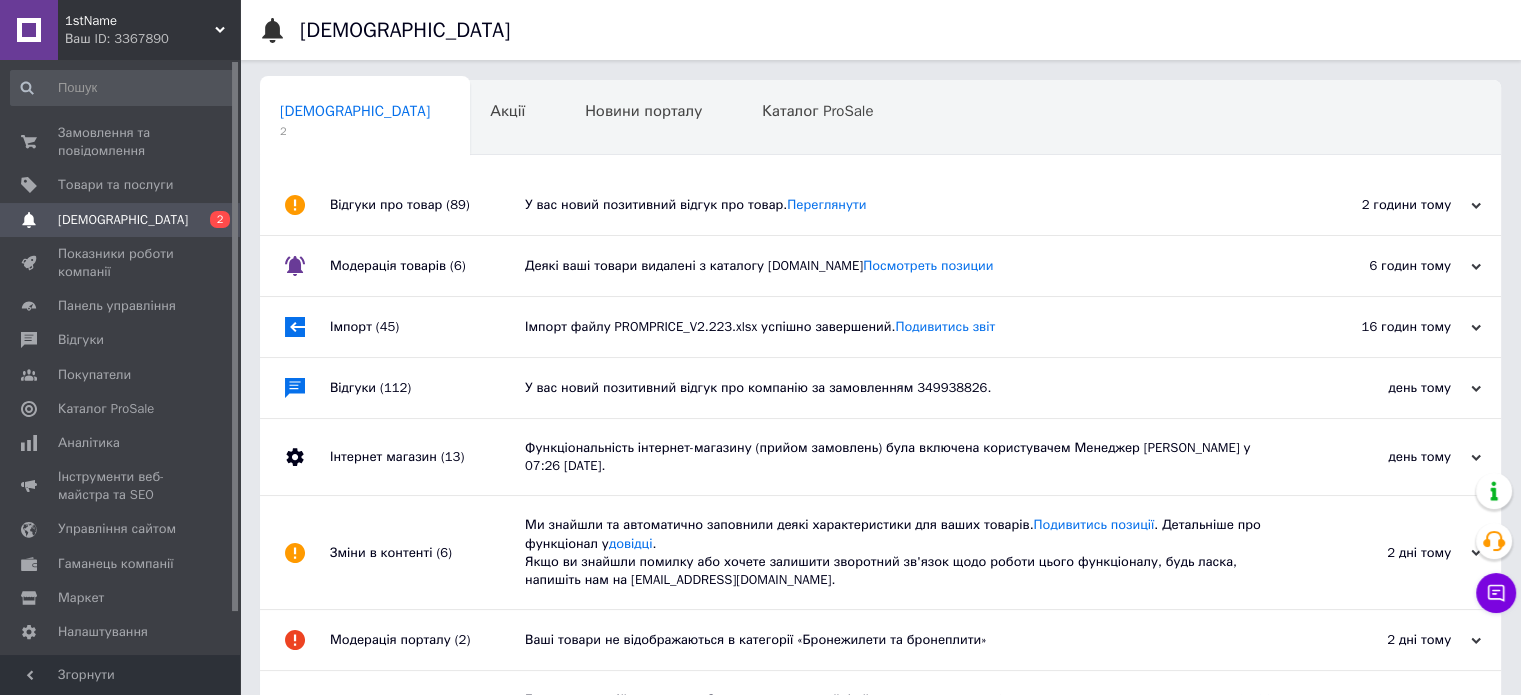 click on "У вас новий позитивний відгук про товар.  [GEOGRAPHIC_DATA]" at bounding box center (903, 205) 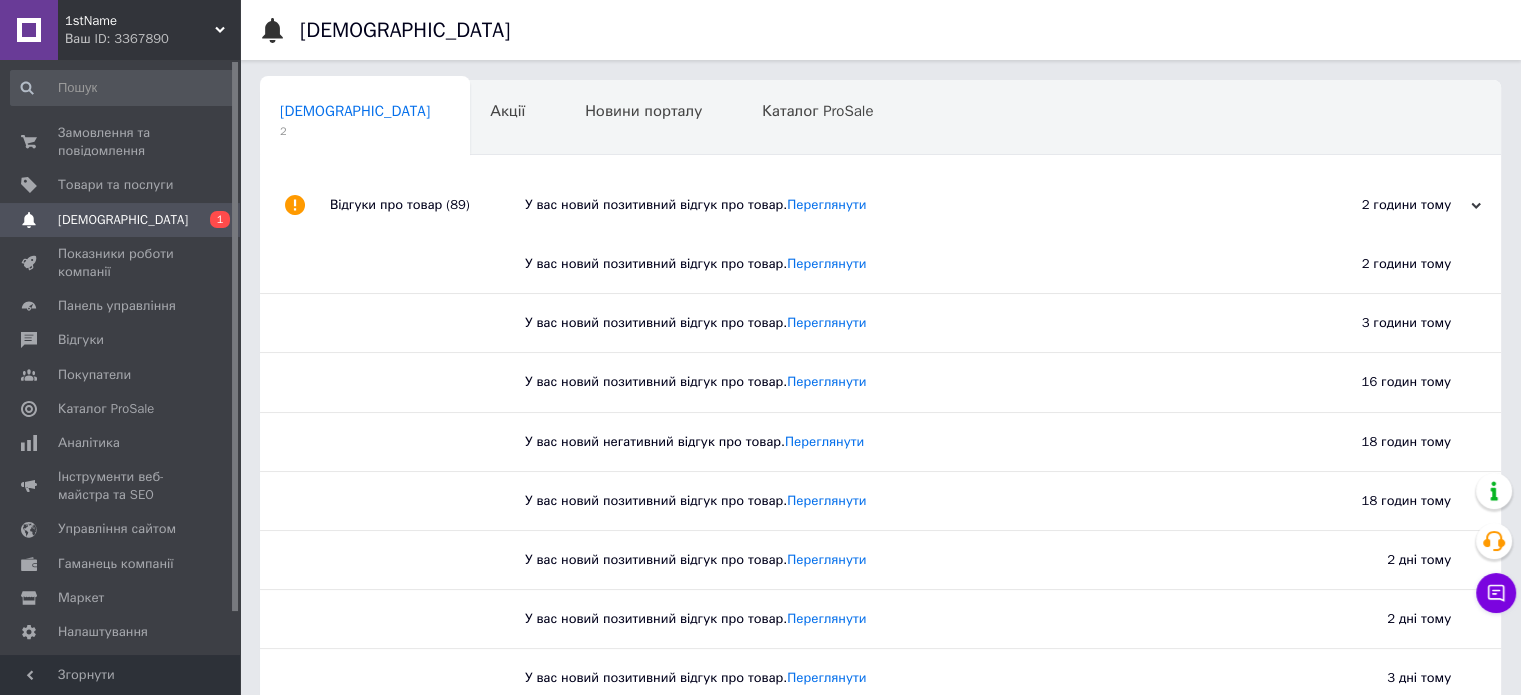click on "0 1" at bounding box center [212, 220] 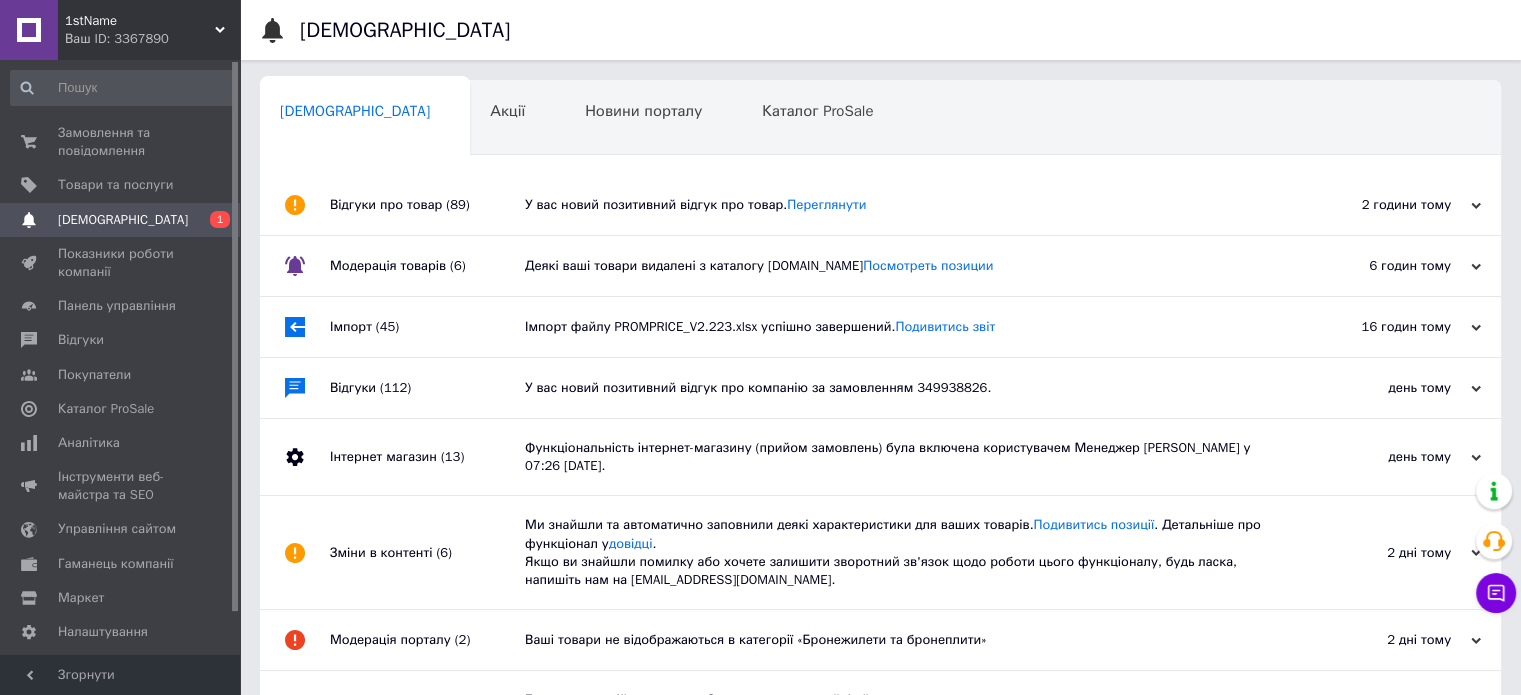click on "У вас новий позитивний відгук про товар.  [GEOGRAPHIC_DATA]" at bounding box center (903, 205) 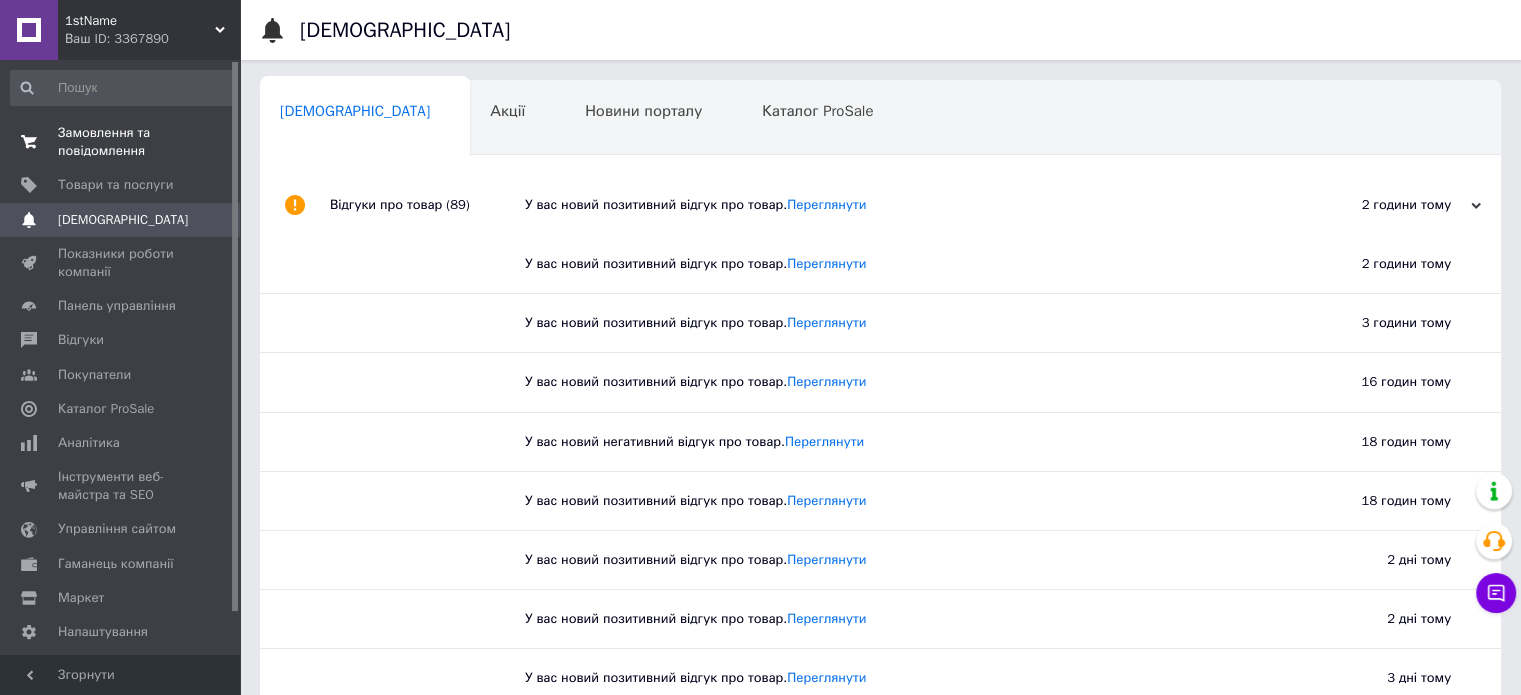 click on "Замовлення та повідомлення" at bounding box center [121, 142] 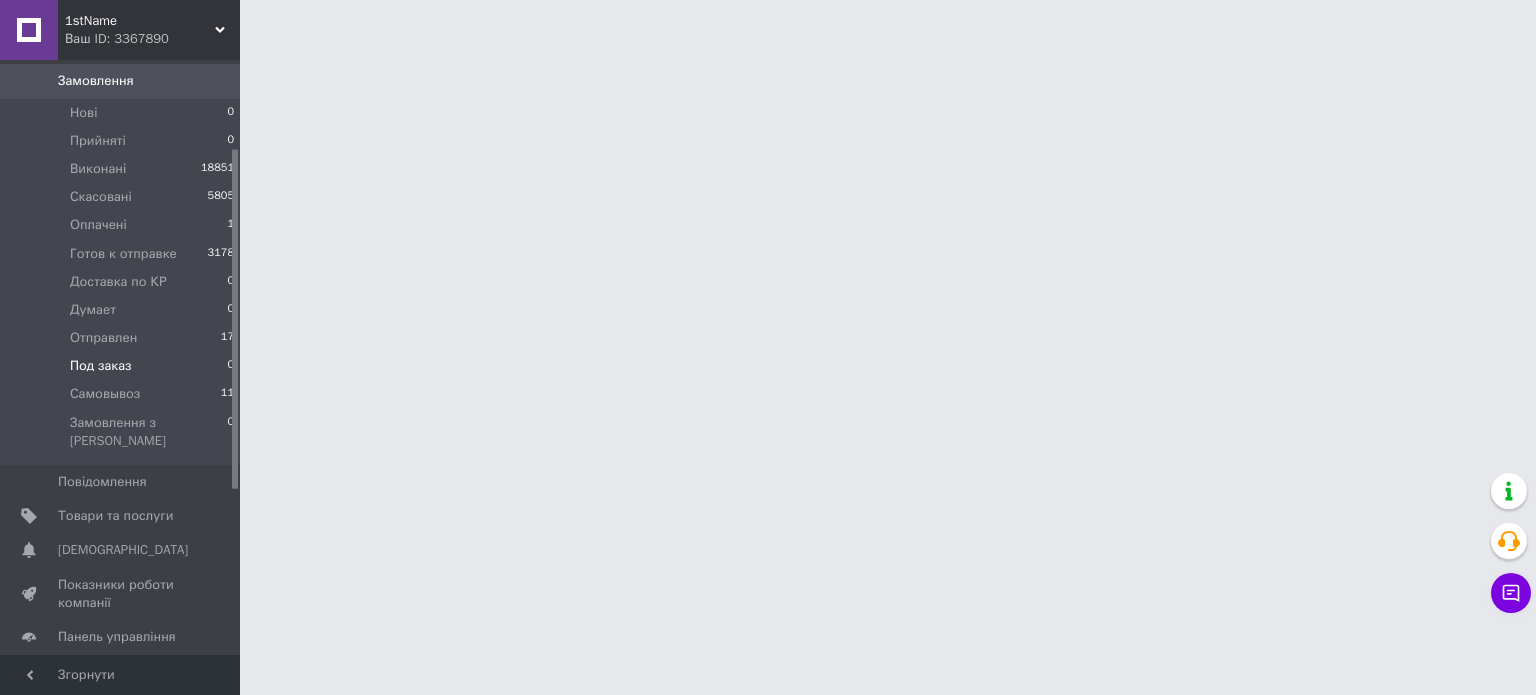 scroll, scrollTop: 200, scrollLeft: 0, axis: vertical 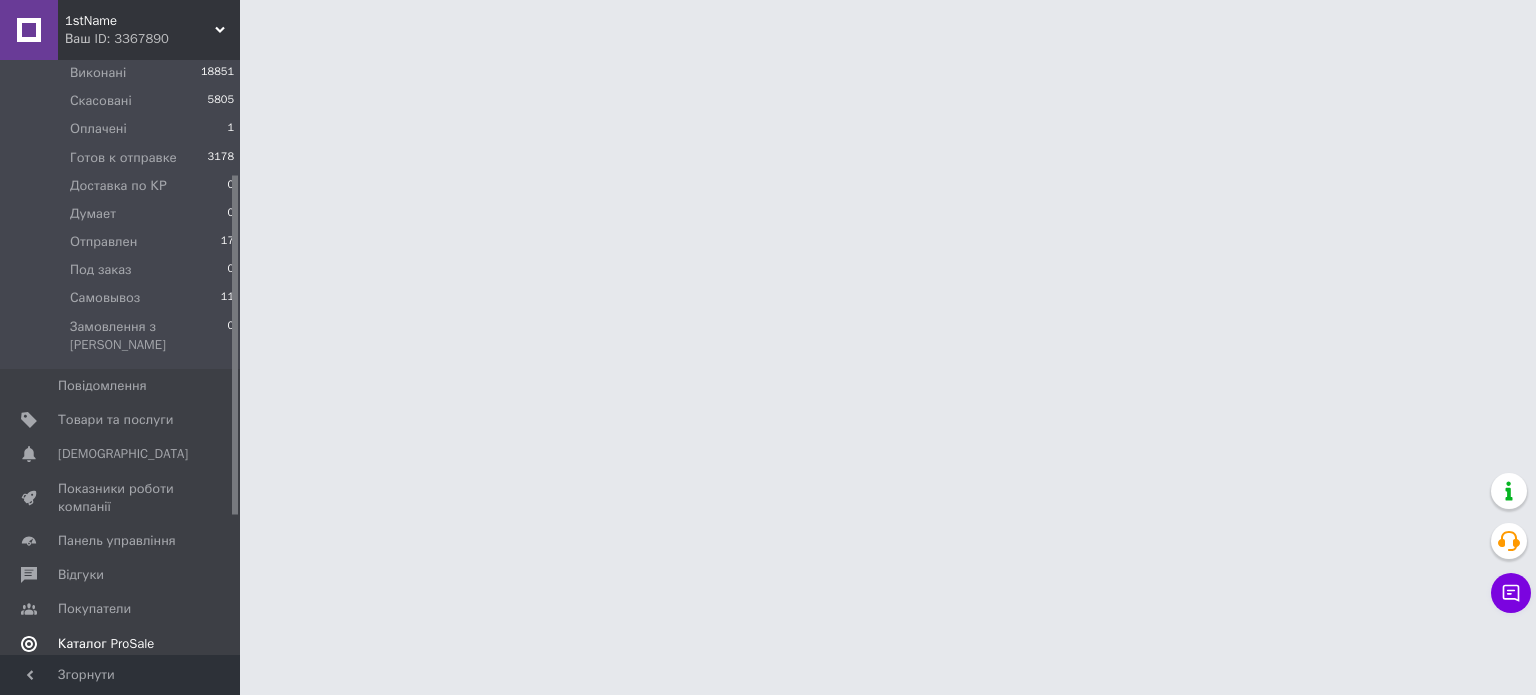 click on "Каталог ProSale" at bounding box center [106, 644] 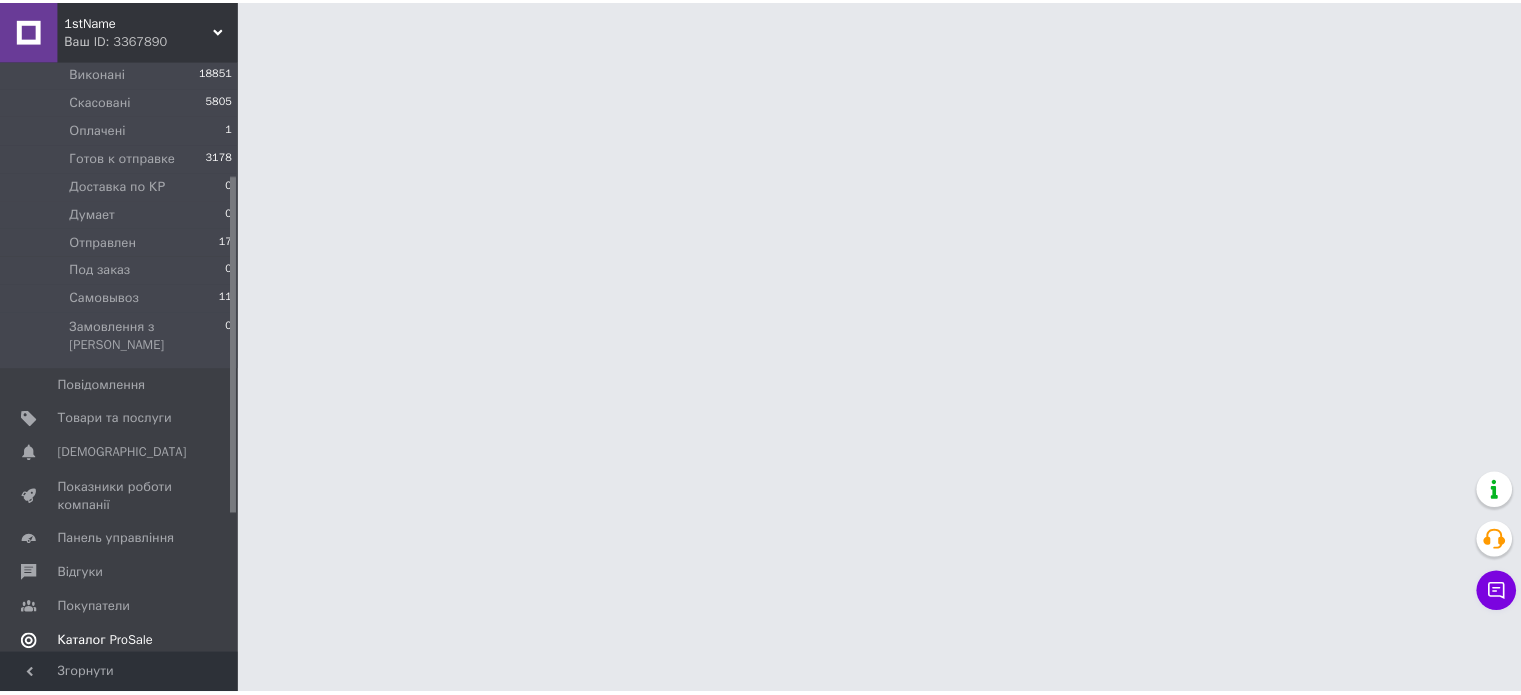scroll, scrollTop: 132, scrollLeft: 0, axis: vertical 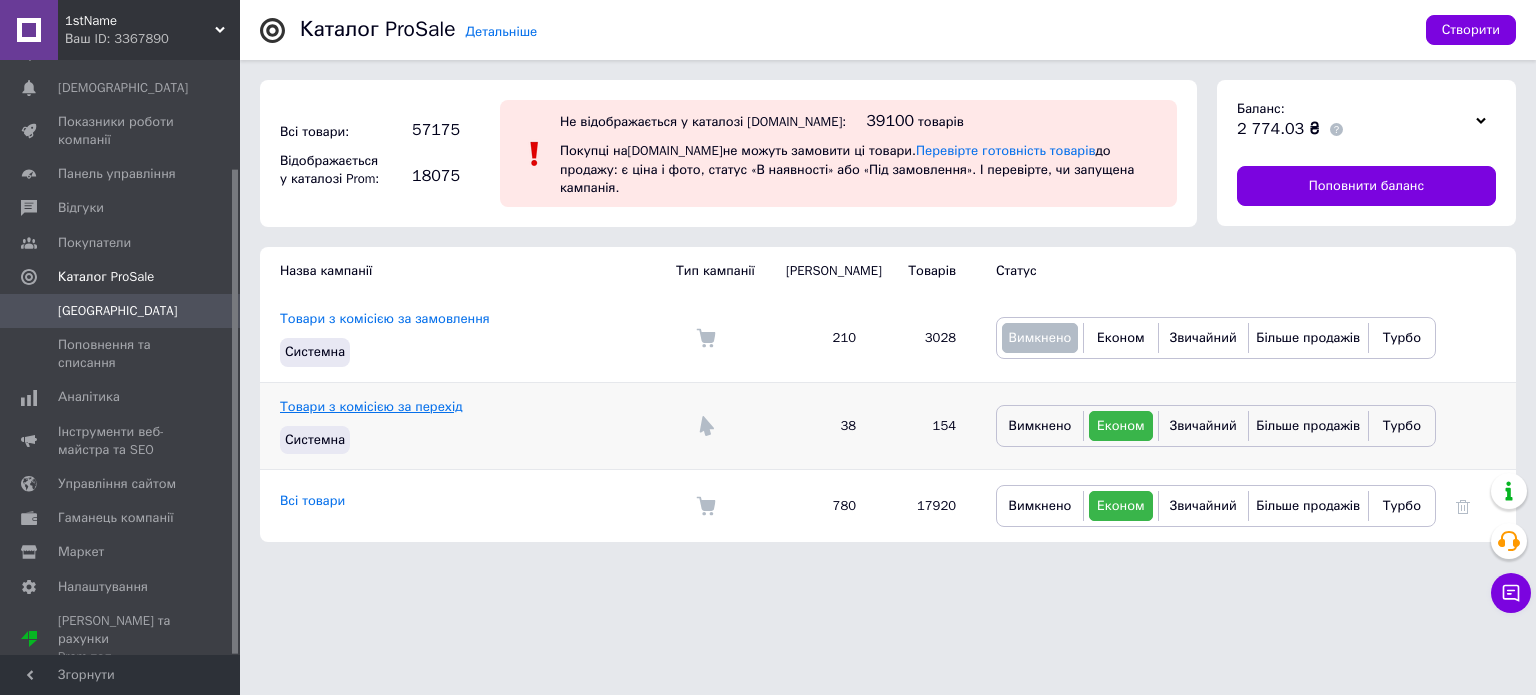 click on "Товари з комісією за перехід" at bounding box center [371, 406] 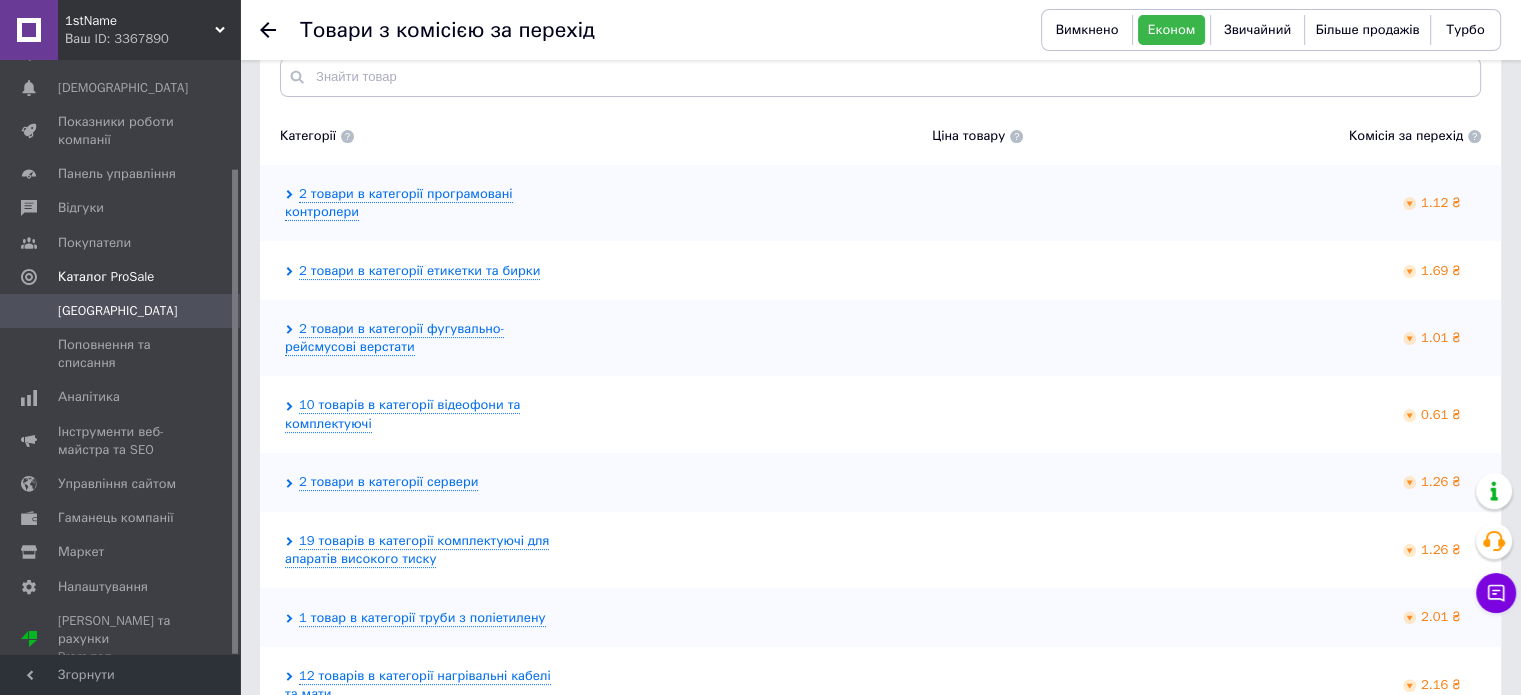 scroll, scrollTop: 0, scrollLeft: 0, axis: both 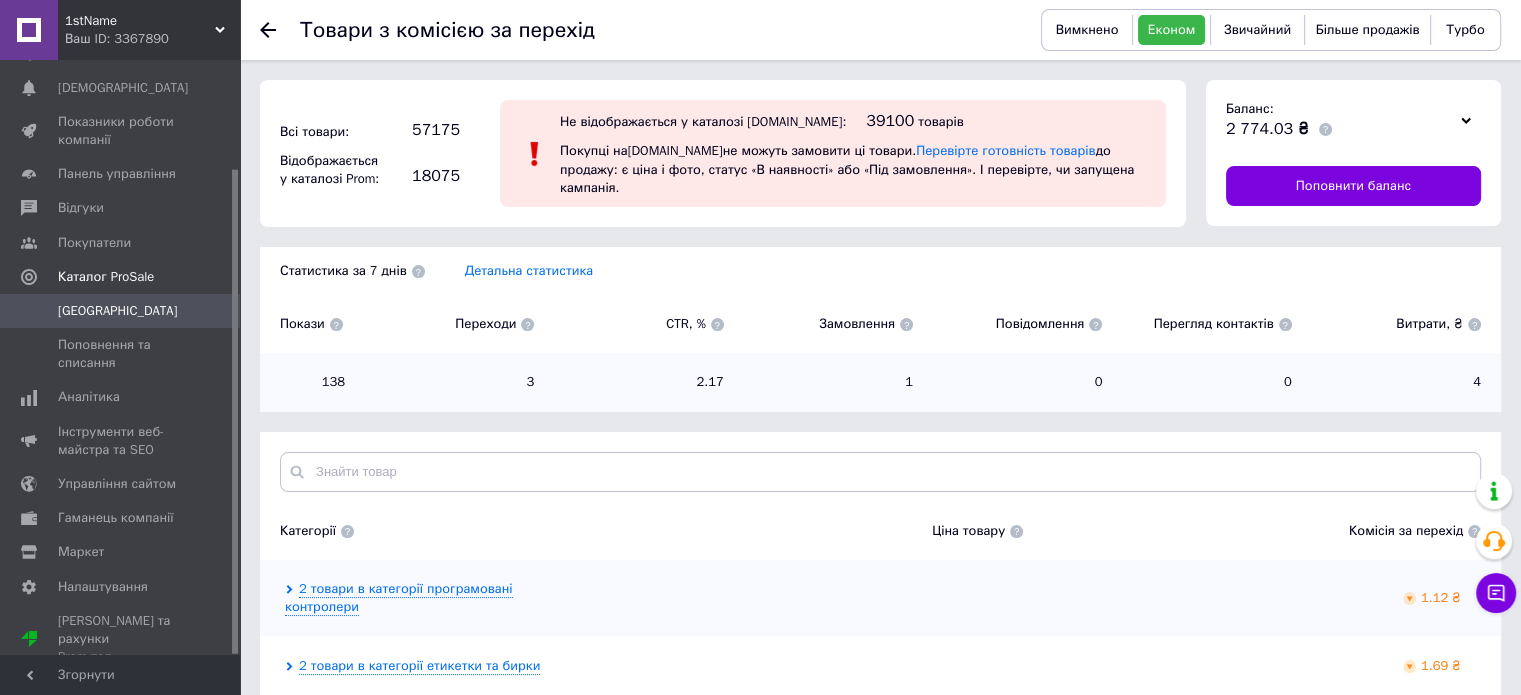 click on "[GEOGRAPHIC_DATA]" at bounding box center (123, 311) 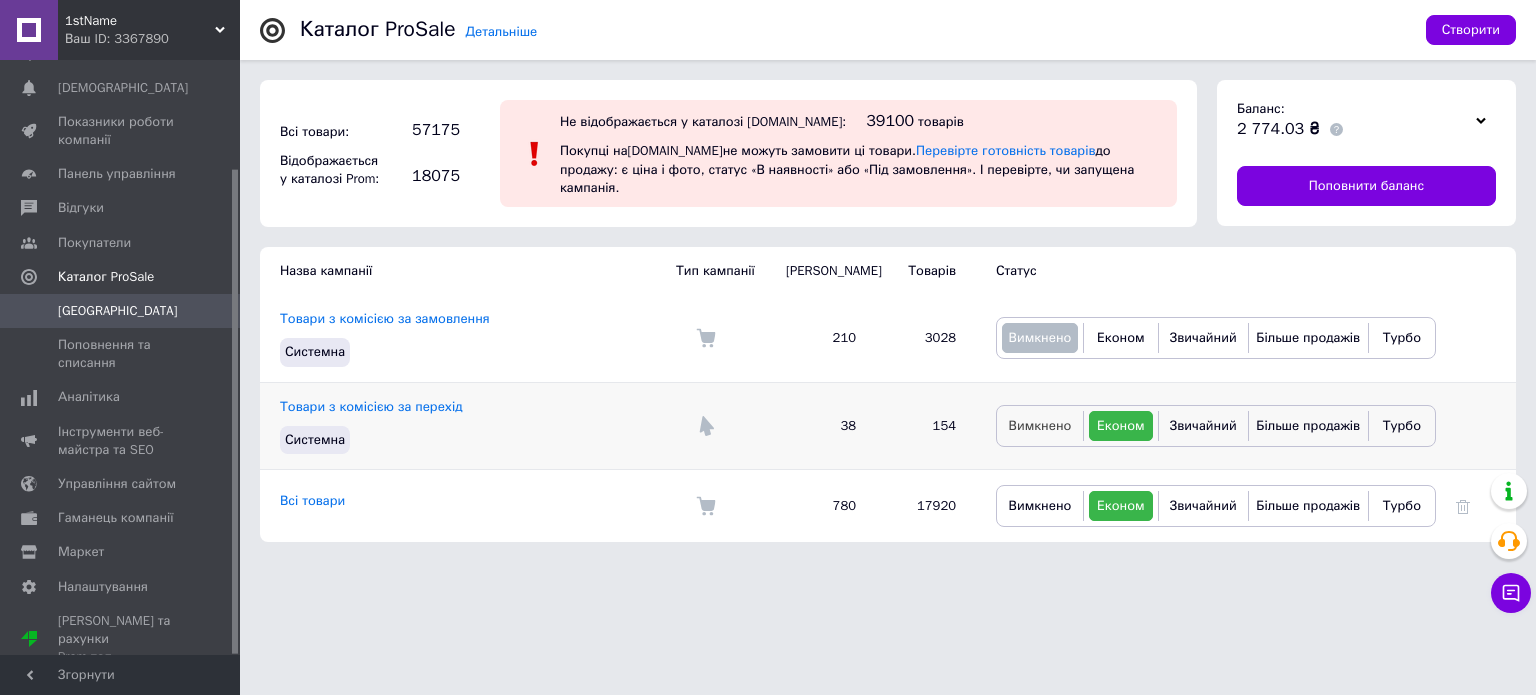 click on "Вимкнено" at bounding box center (1040, 425) 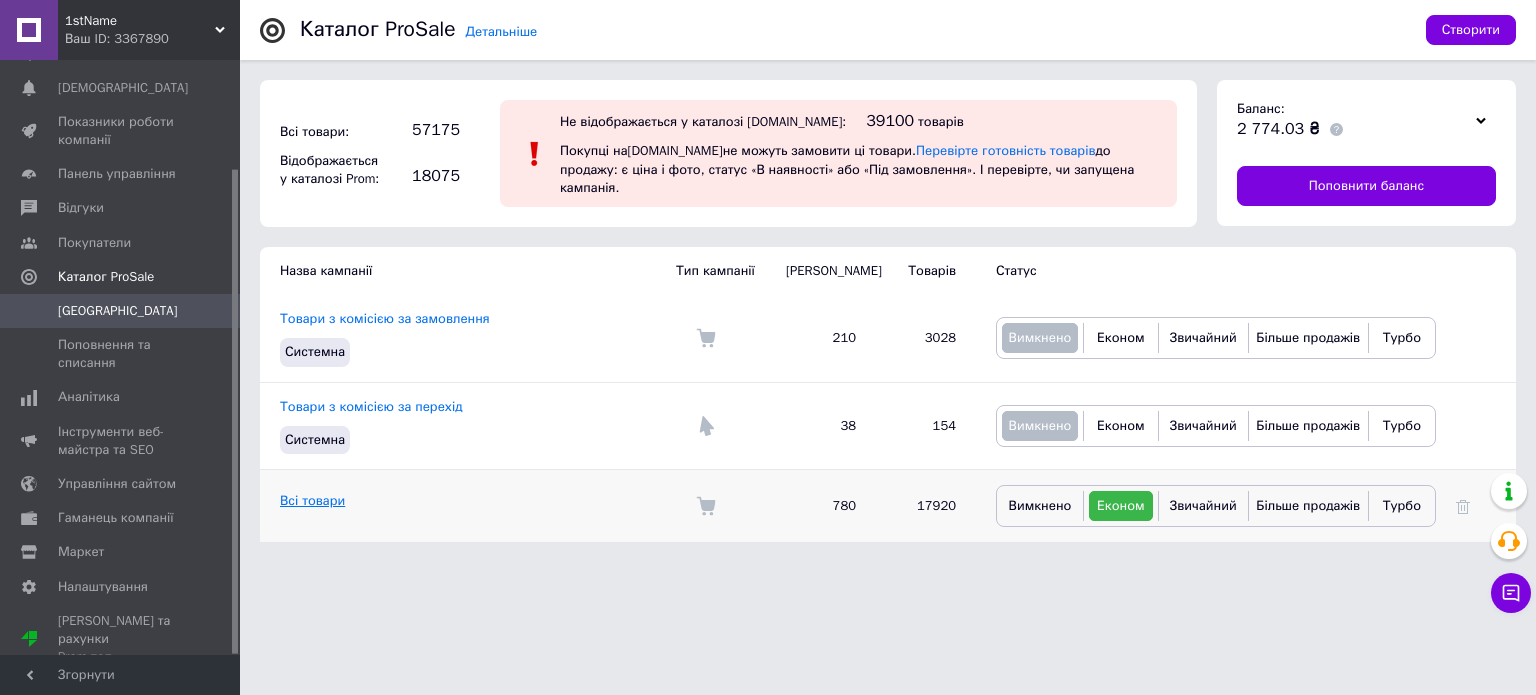 click on "Всі товари" at bounding box center [312, 500] 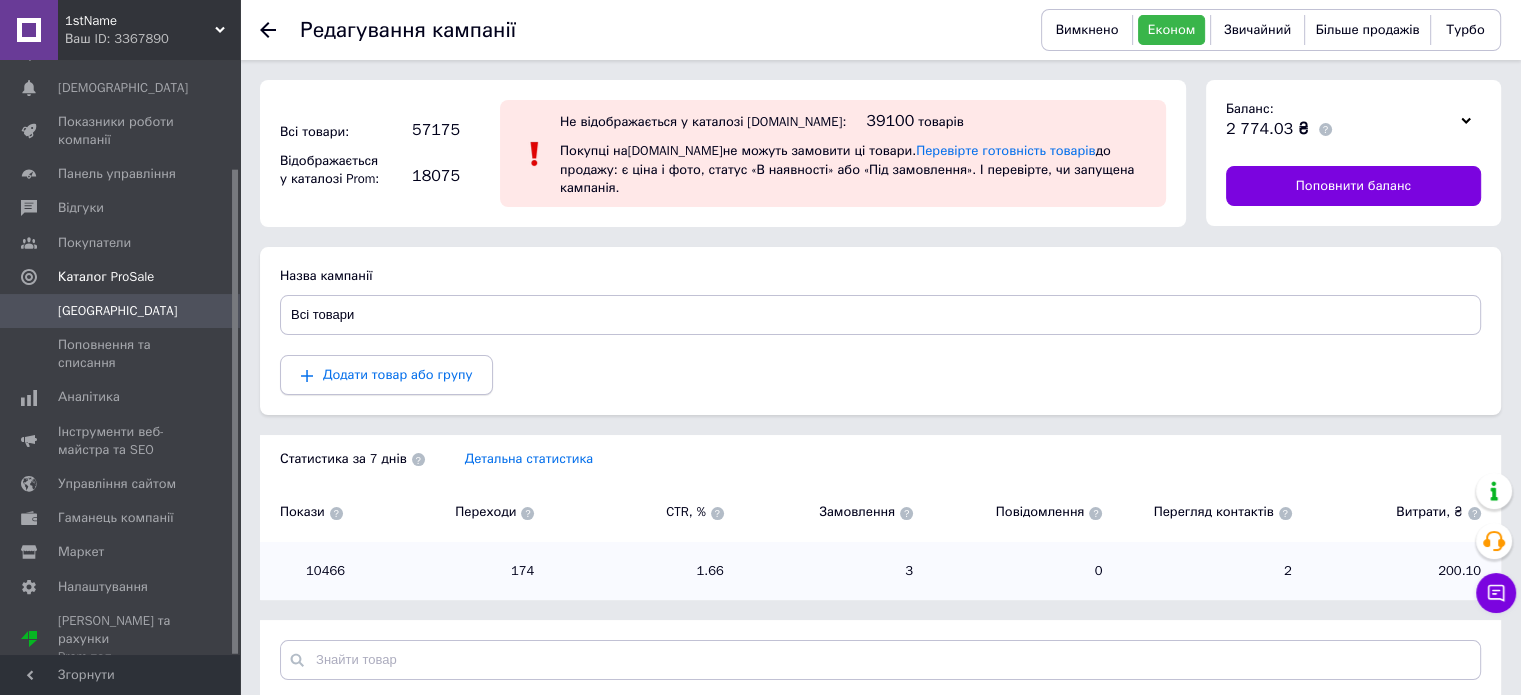 click on "Додати товар або групу" at bounding box center (386, 375) 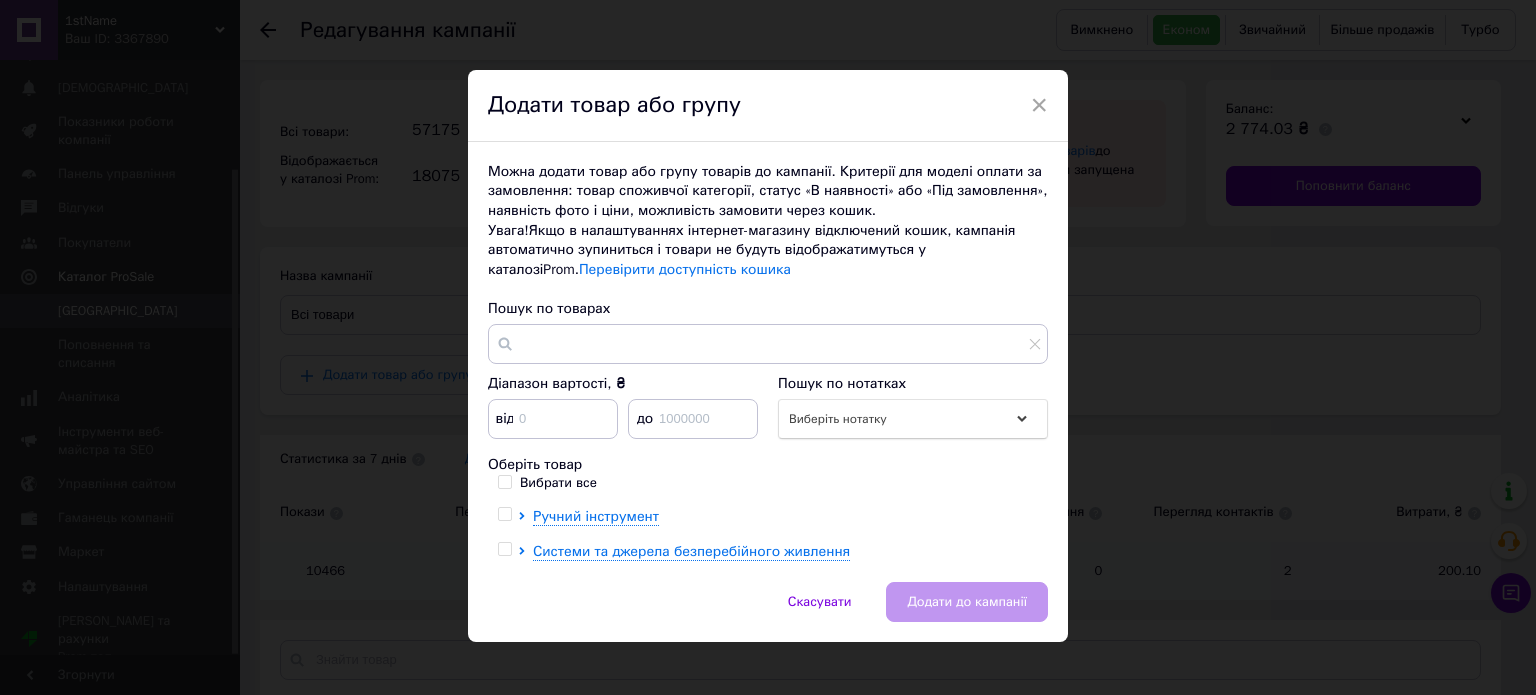 drag, startPoint x: 496, startPoint y: 480, endPoint x: 549, endPoint y: 502, distance: 57.384666 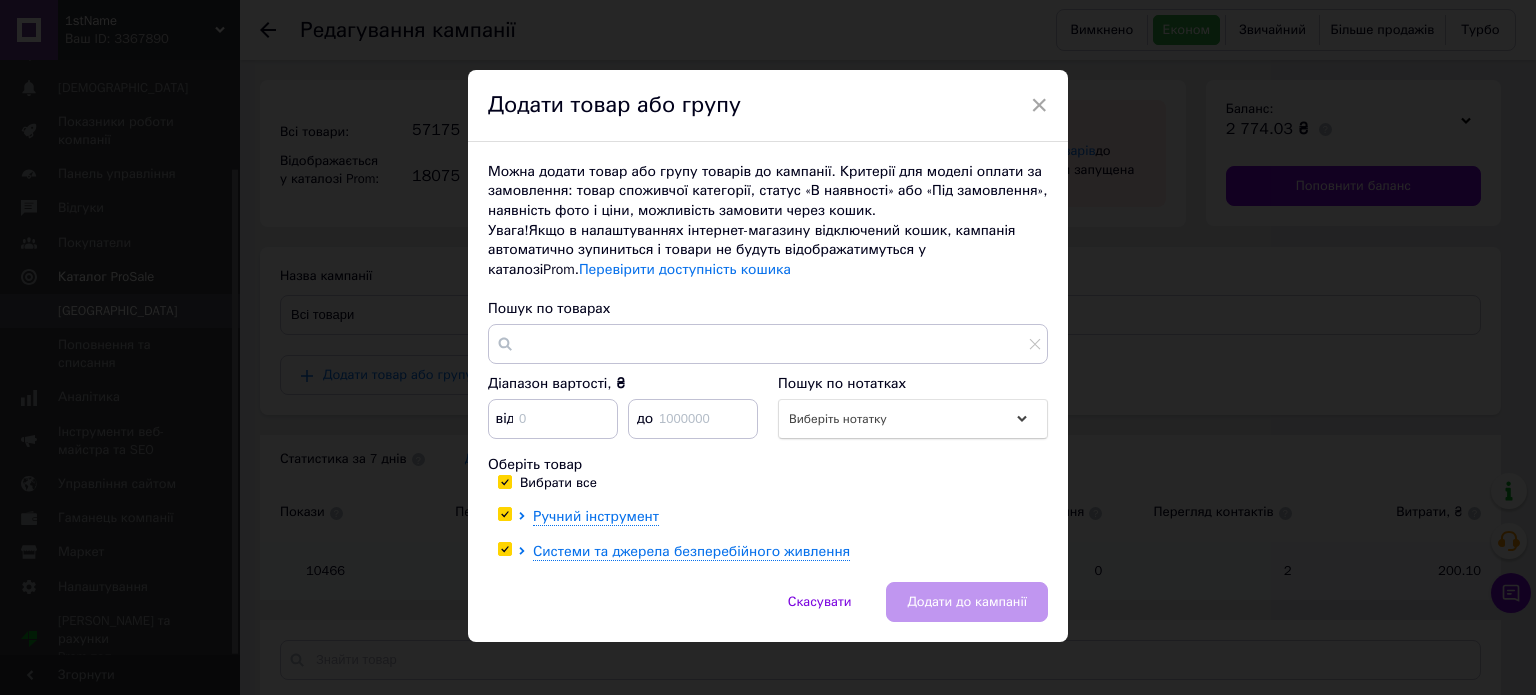 checkbox on "true" 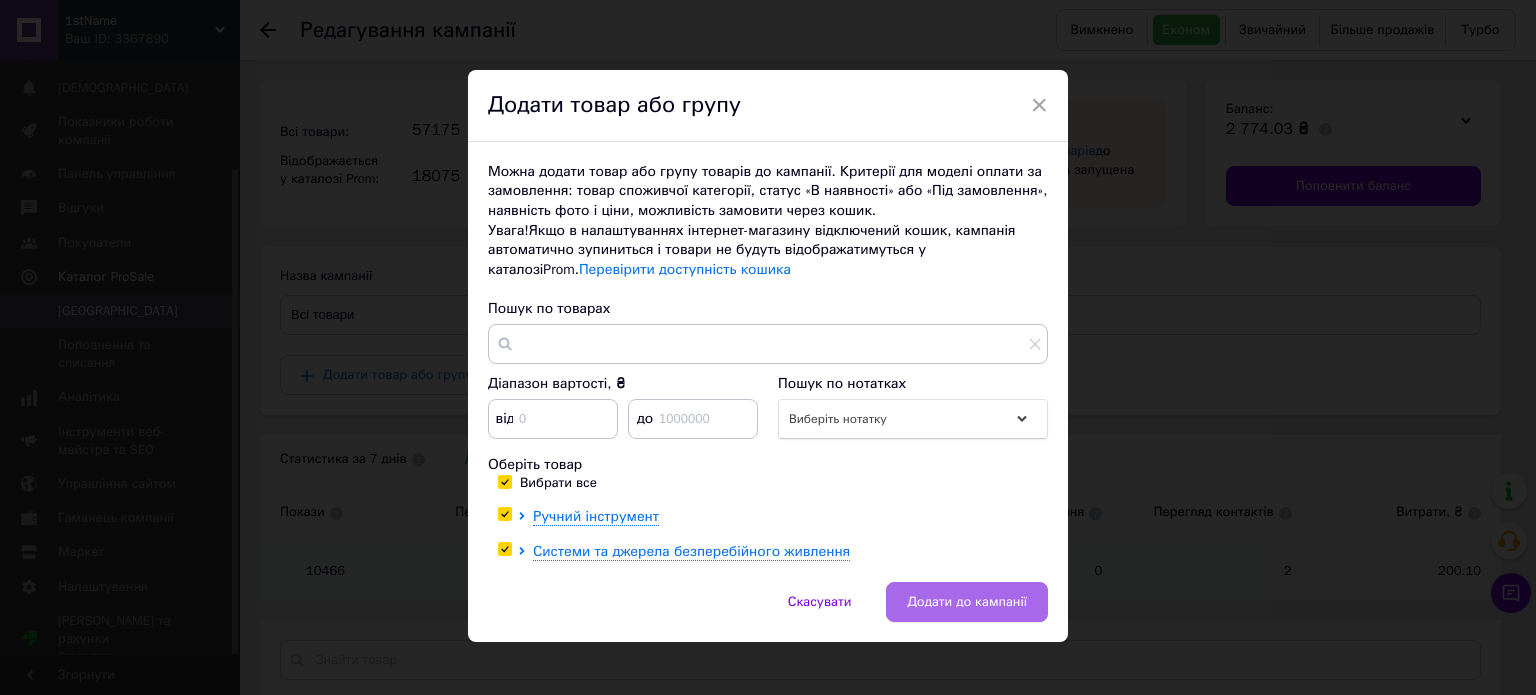 click on "Додати до кампанії" at bounding box center [967, 602] 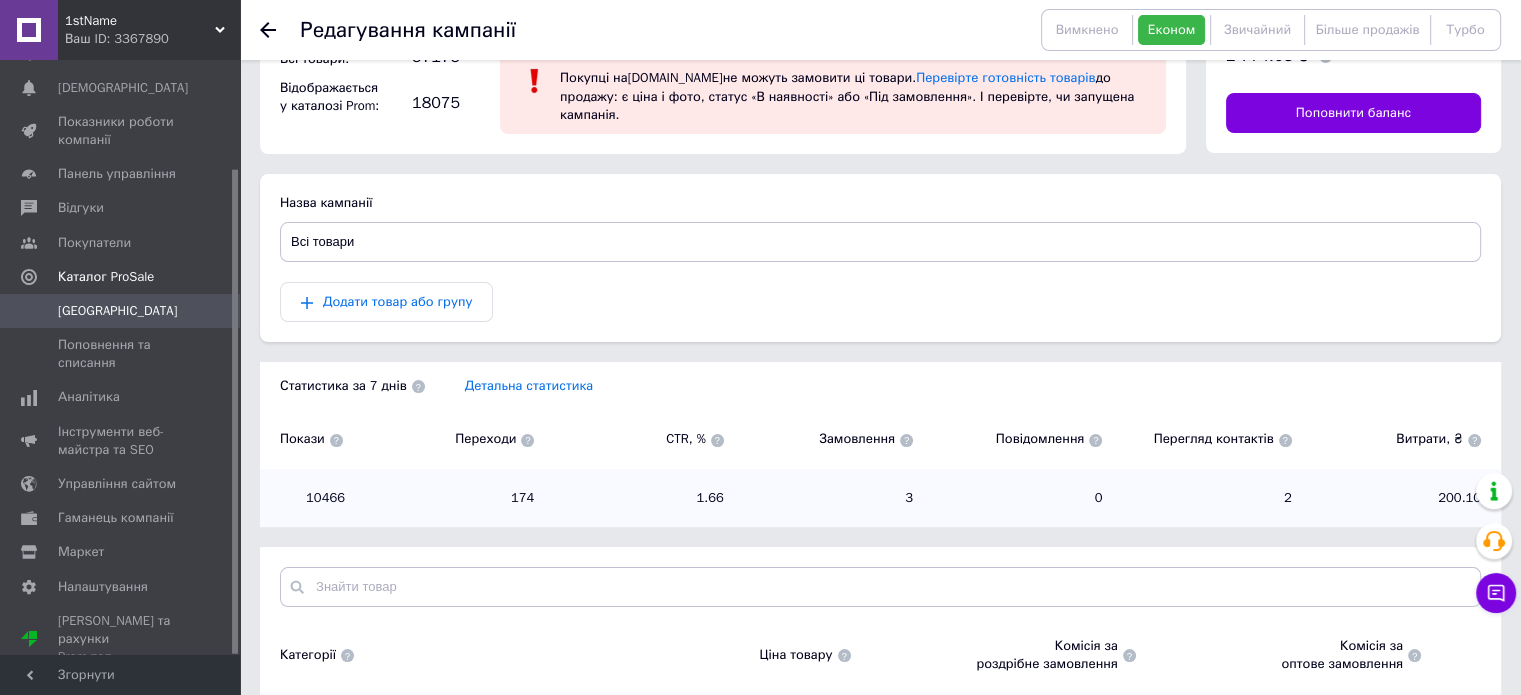 scroll, scrollTop: 0, scrollLeft: 0, axis: both 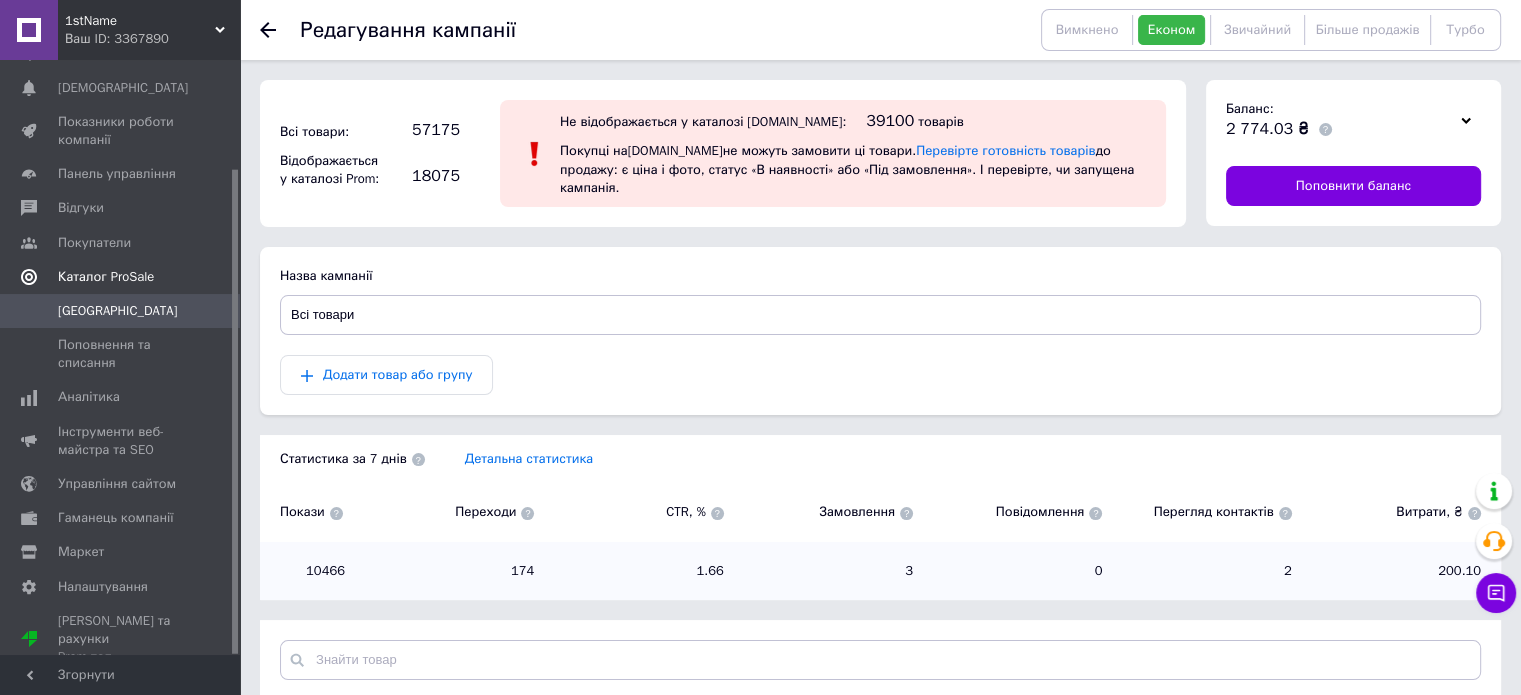 click on "Каталог ProSale" at bounding box center [106, 277] 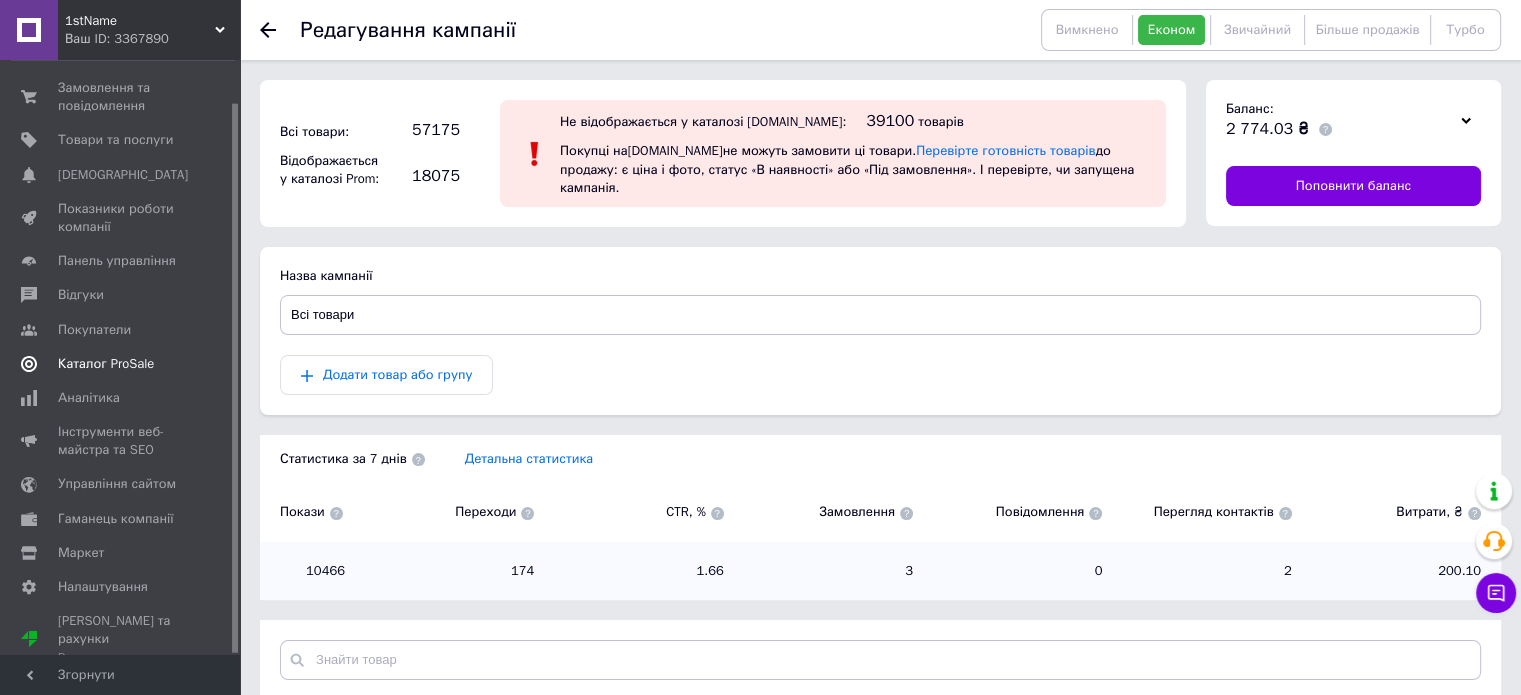 click on "Панель управління" at bounding box center (123, 261) 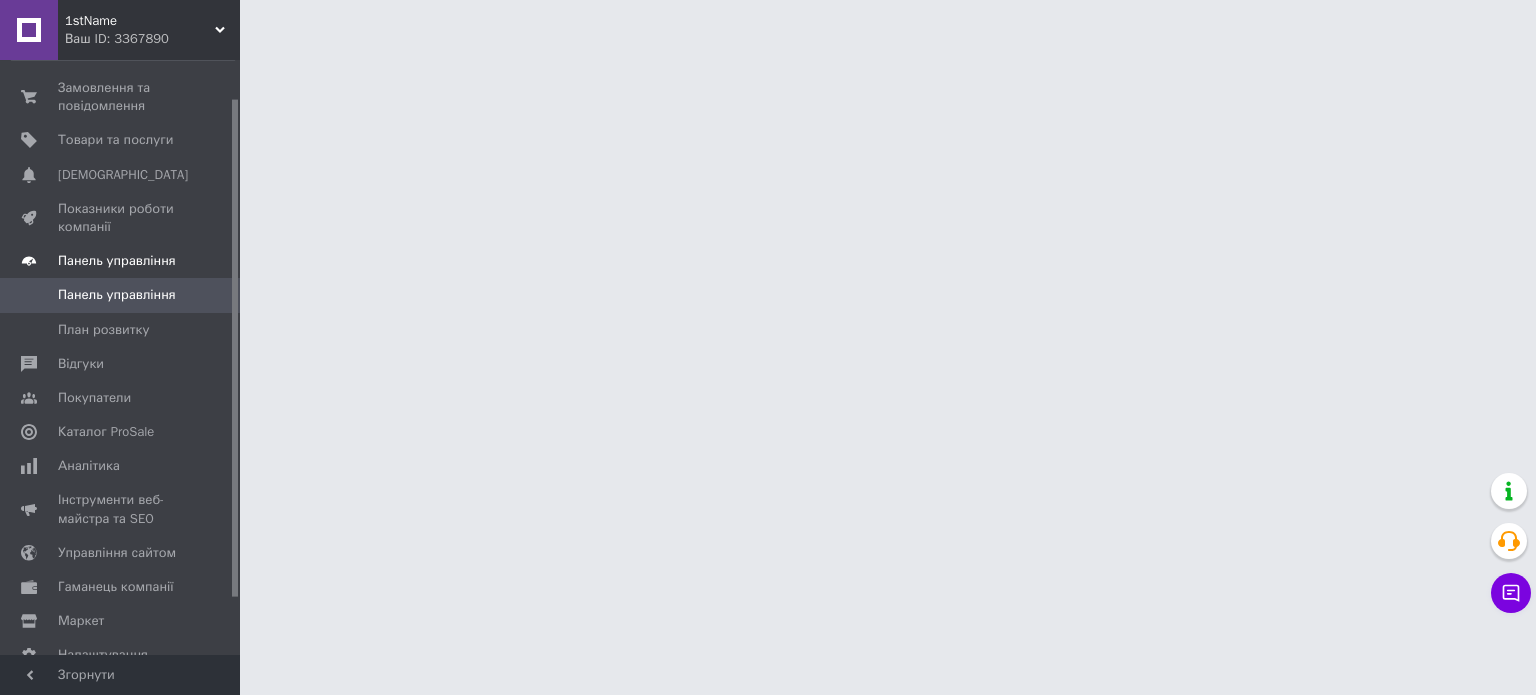 click on "Панель управління" at bounding box center [117, 261] 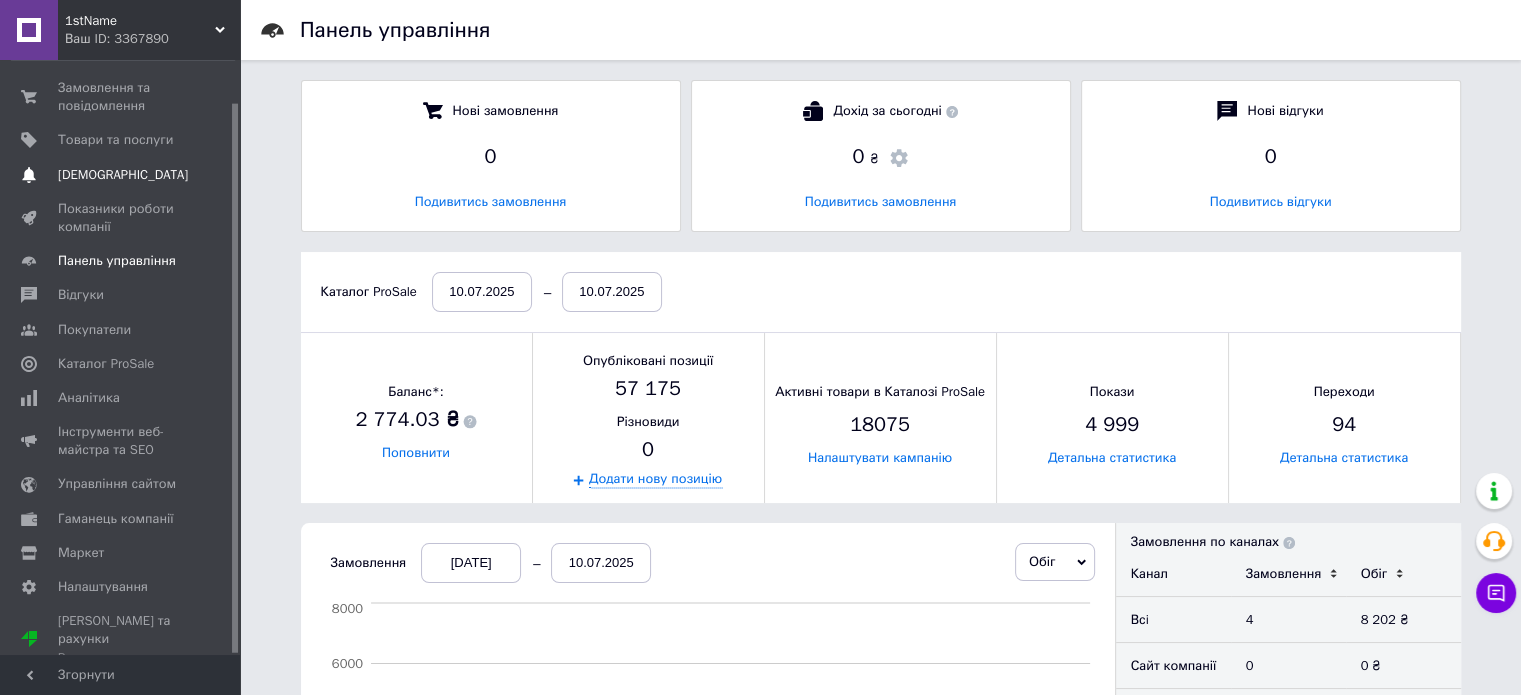 scroll, scrollTop: 10, scrollLeft: 9, axis: both 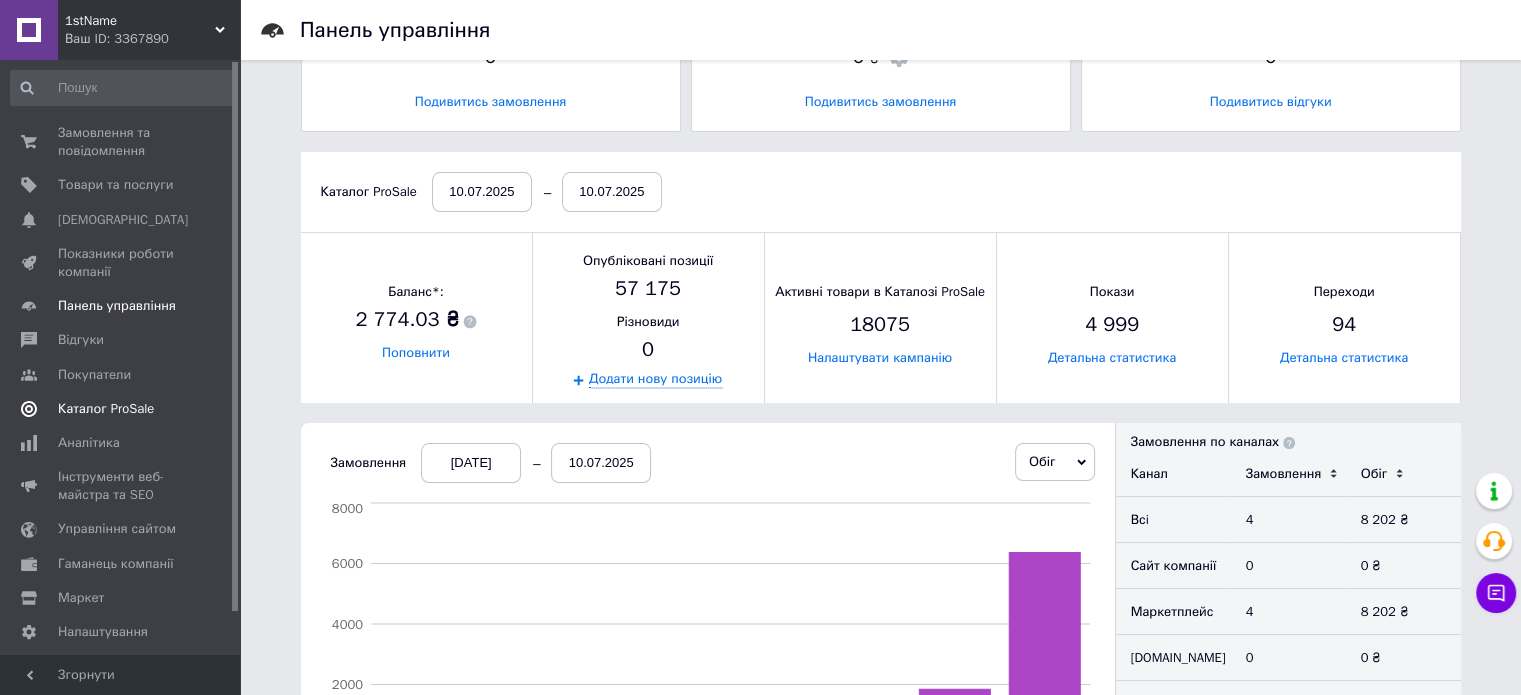 click on "Каталог ProSale" at bounding box center [106, 409] 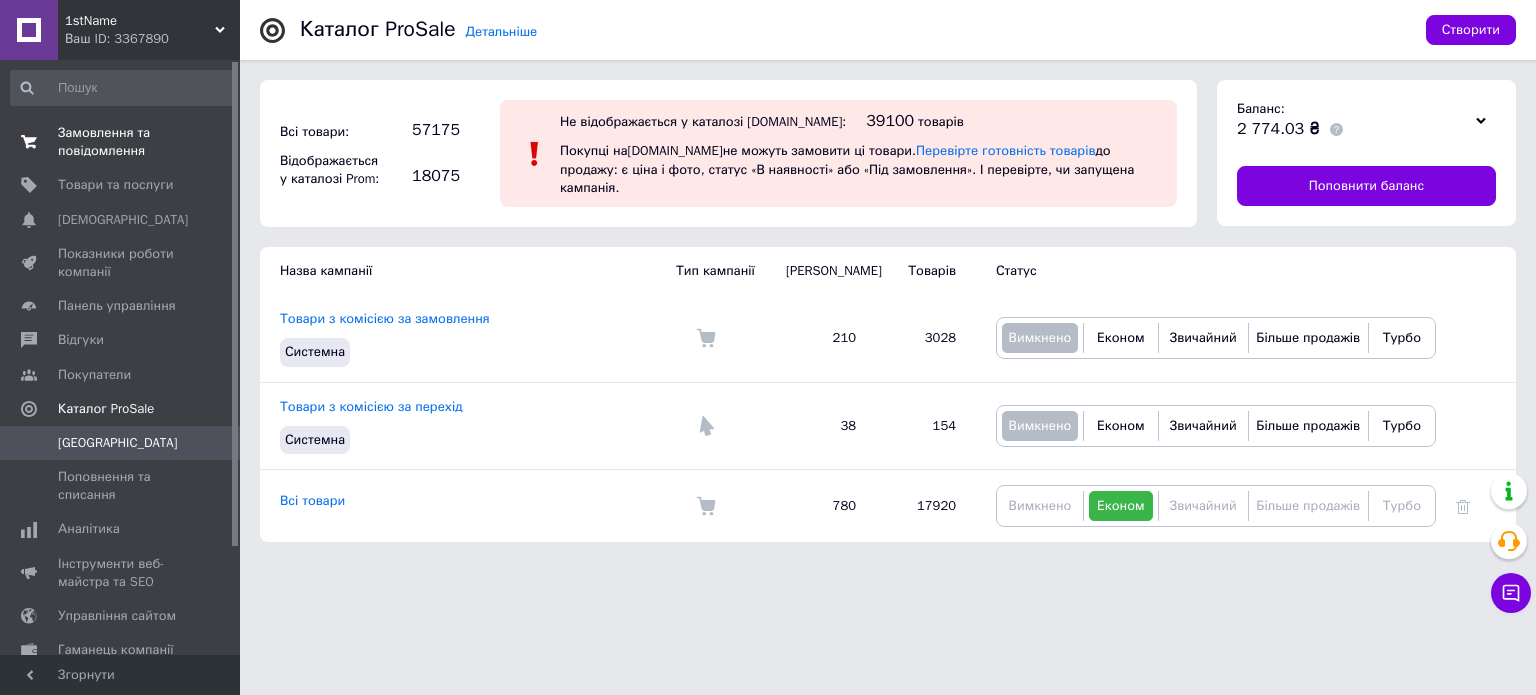 click on "Замовлення та повідомлення" at bounding box center (121, 142) 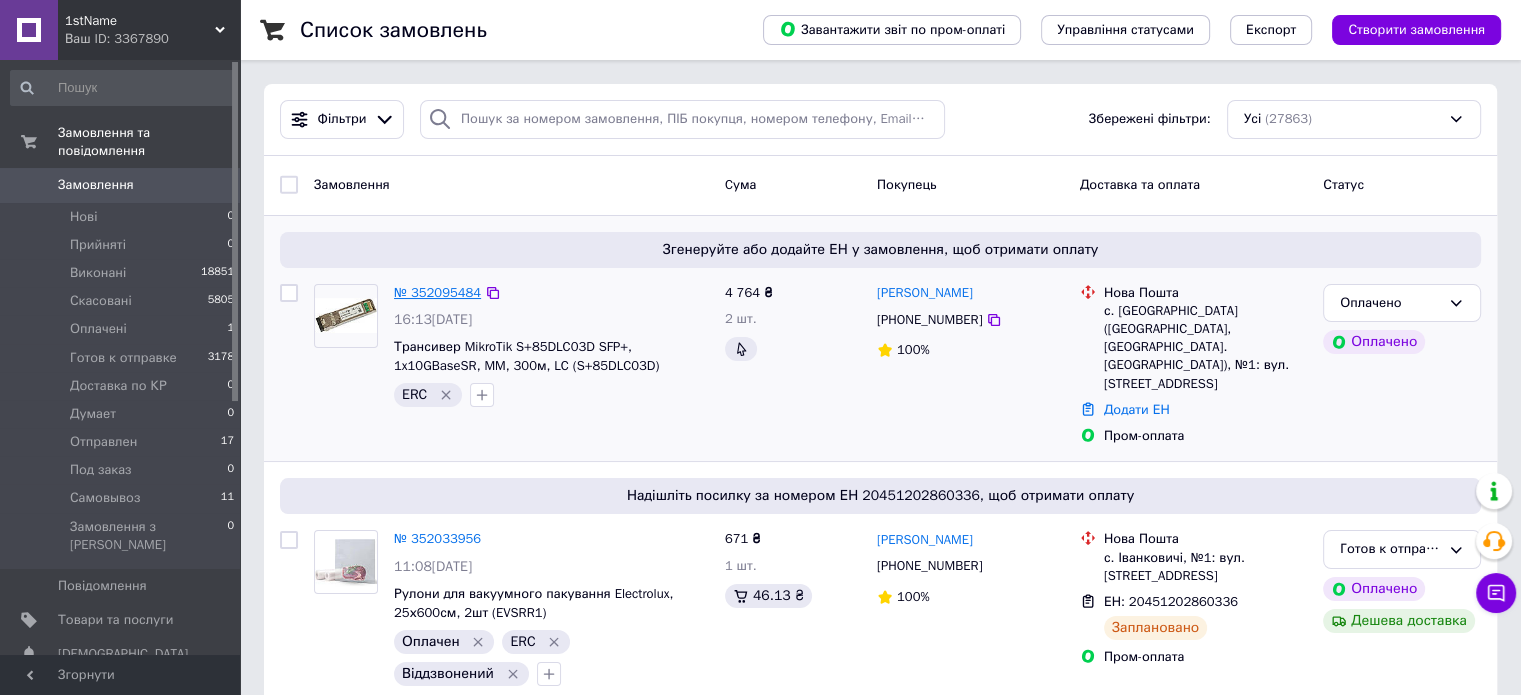 click on "№ 352095484" at bounding box center [437, 292] 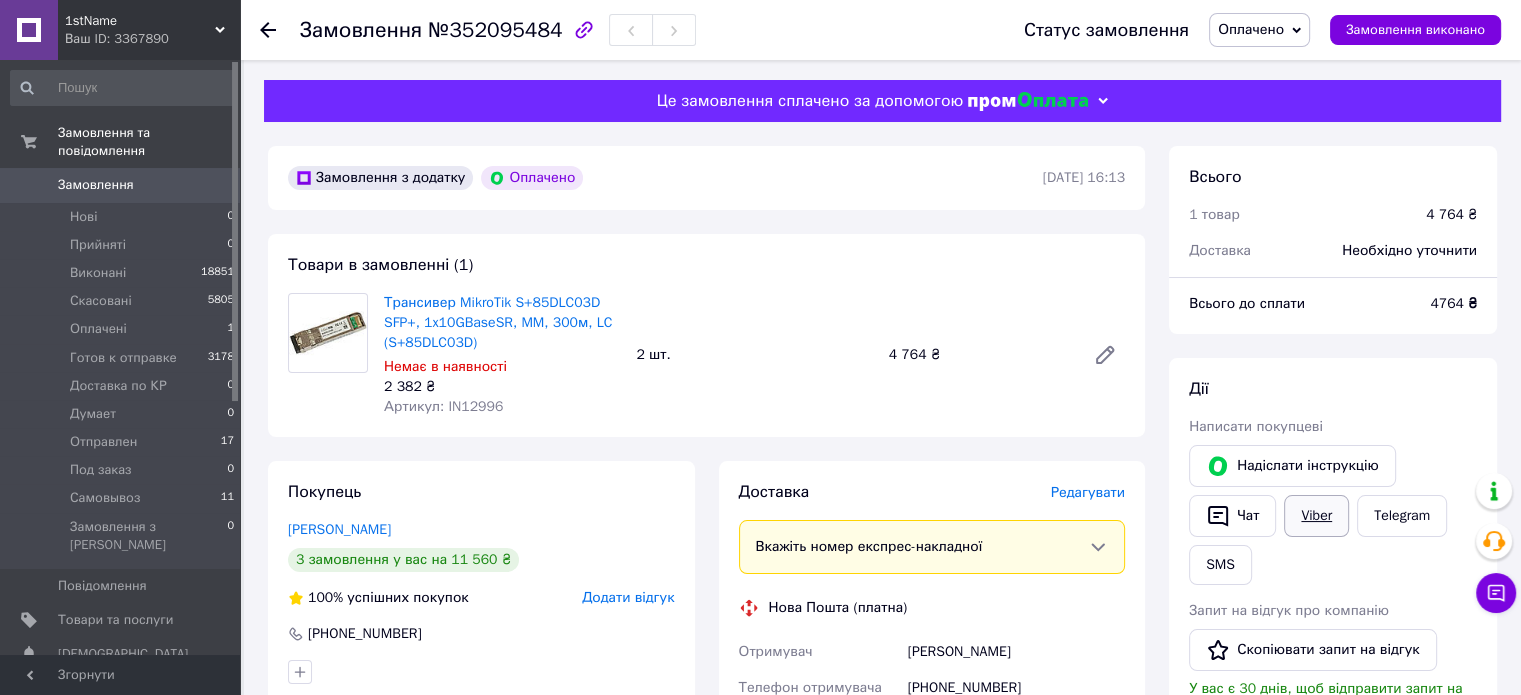 click on "Viber" at bounding box center (1316, 516) 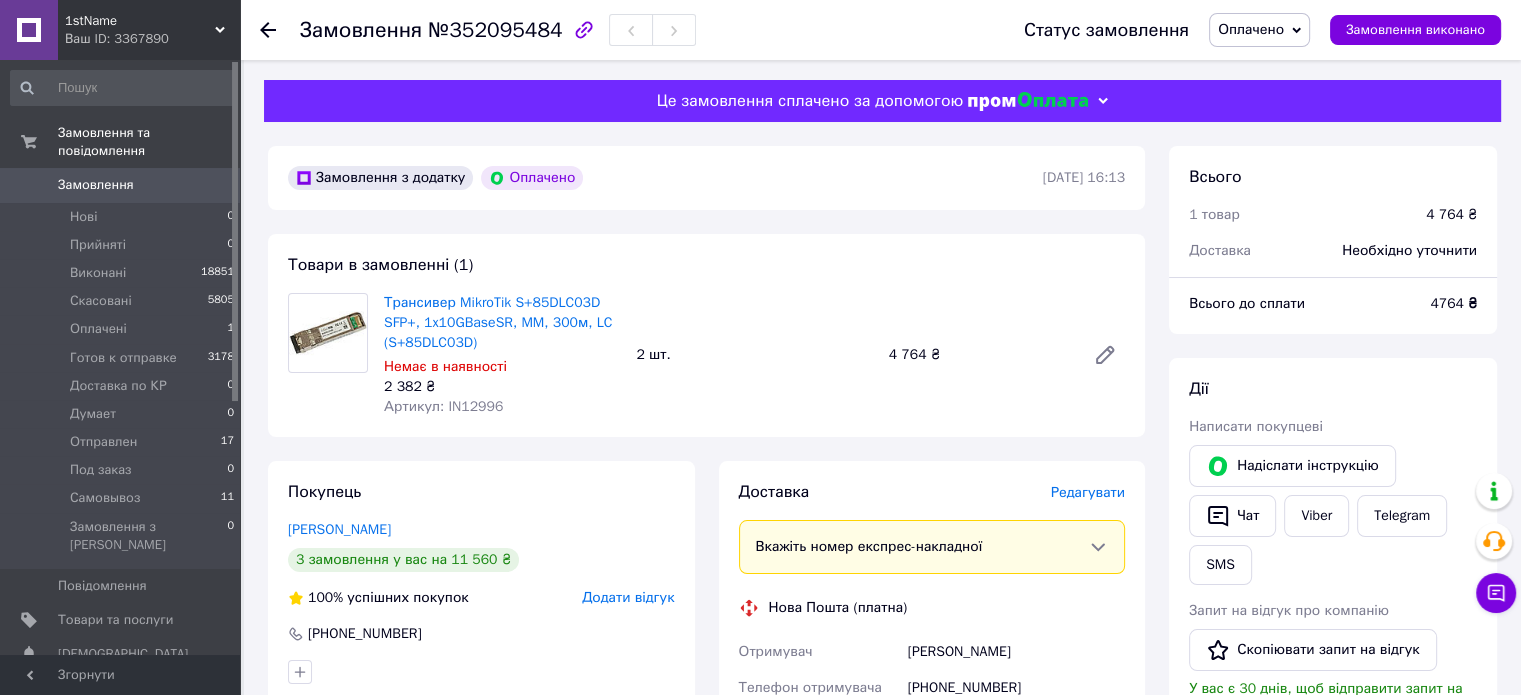 click on "Замовлення з додатку Оплачено [DATE] 16:13 Товари в замовленні (1) Трансивер MikroTik S+85DLC03D SFP+, 1x10GBaseSR, MM, 300м, LC (S+85DLC03D) Немає в наявності 2 382 ₴ Артикул: IN12996 2 шт. 4 764 ₴ Покупець [PERSON_NAME] 3 замовлення у вас на 11 560 ₴ 100%   успішних покупок Додати відгук [PHONE_NUMBER] Оплата Оплачено Пром-оплата Кошти будуть зараховані на розрахунковий рахунок [FC_Acquiring] Prom marketplace [PERSON_NAME] (Активирован) Доставка Редагувати Вкажіть номер експрес-накладної Мобільний номер покупця (із замовлення) повинен відповідати номеру отримувача за накладною Отримувач [PHONE_NUMBER]" at bounding box center (706, 812) 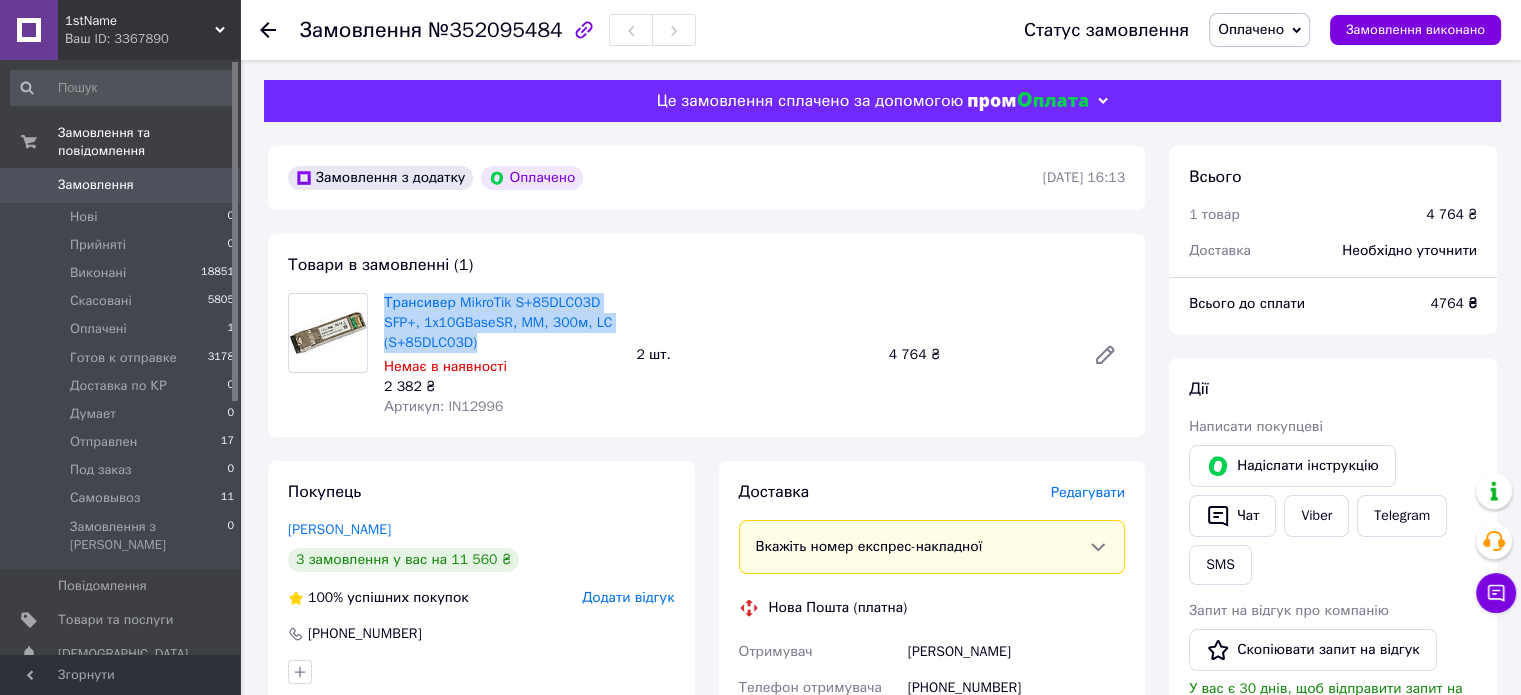 drag, startPoint x: 432, startPoint y: 317, endPoint x: 519, endPoint y: 353, distance: 94.15413 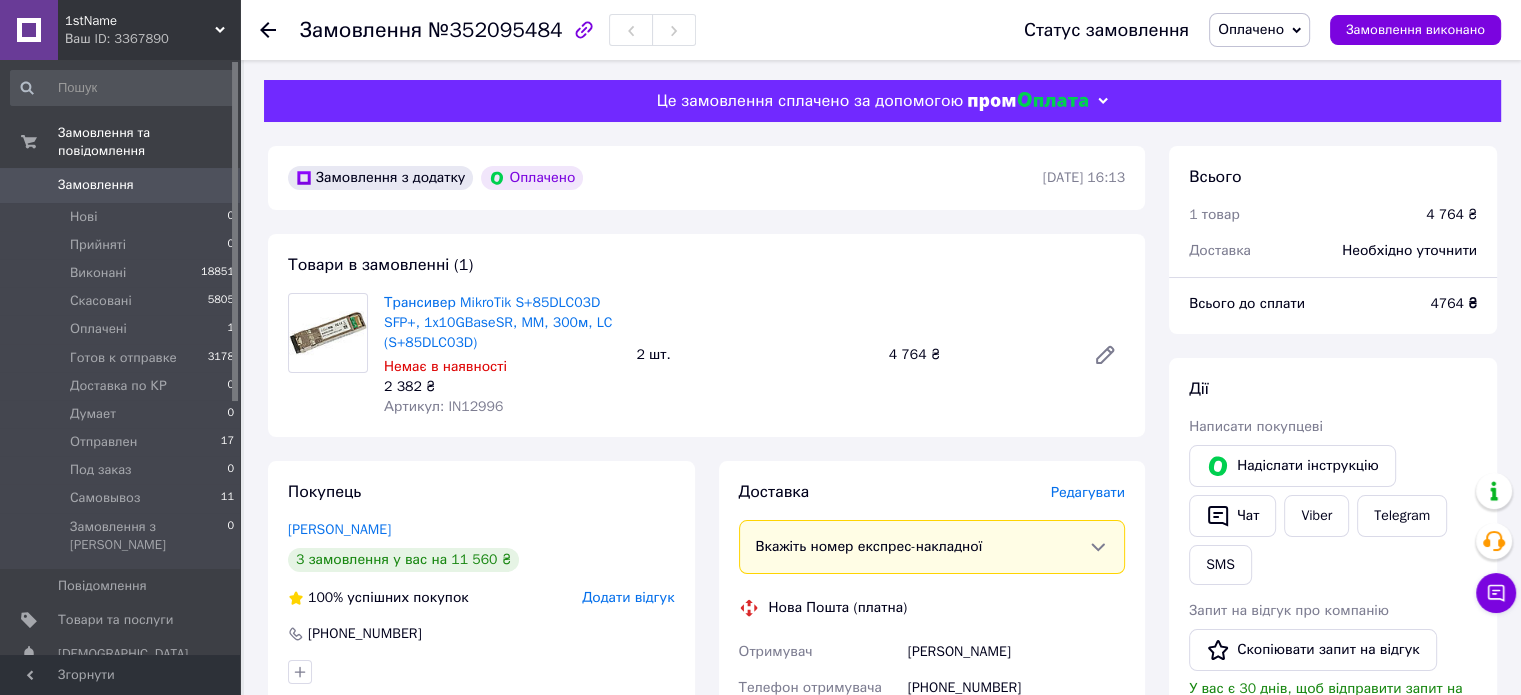 click on "Замовлення з додатку Оплачено [DATE] 16:13 Товари в замовленні (1) Трансивер MikroTik S+85DLC03D SFP+, 1x10GBaseSR, MM, 300м, LC (S+85DLC03D) Немає в наявності 2 382 ₴ Артикул: IN12996 2 шт. 4 764 ₴ Покупець [PERSON_NAME] 3 замовлення у вас на 11 560 ₴ 100%   успішних покупок Додати відгук [PHONE_NUMBER] Оплата Оплачено Пром-оплата Кошти будуть зараховані на розрахунковий рахунок [FC_Acquiring] Prom marketplace [PERSON_NAME] (Активирован) Доставка Редагувати Вкажіть номер експрес-накладної Мобільний номер покупця (із замовлення) повинен відповідати номеру отримувача за накладною Отримувач [PHONE_NUMBER]" at bounding box center (706, 812) 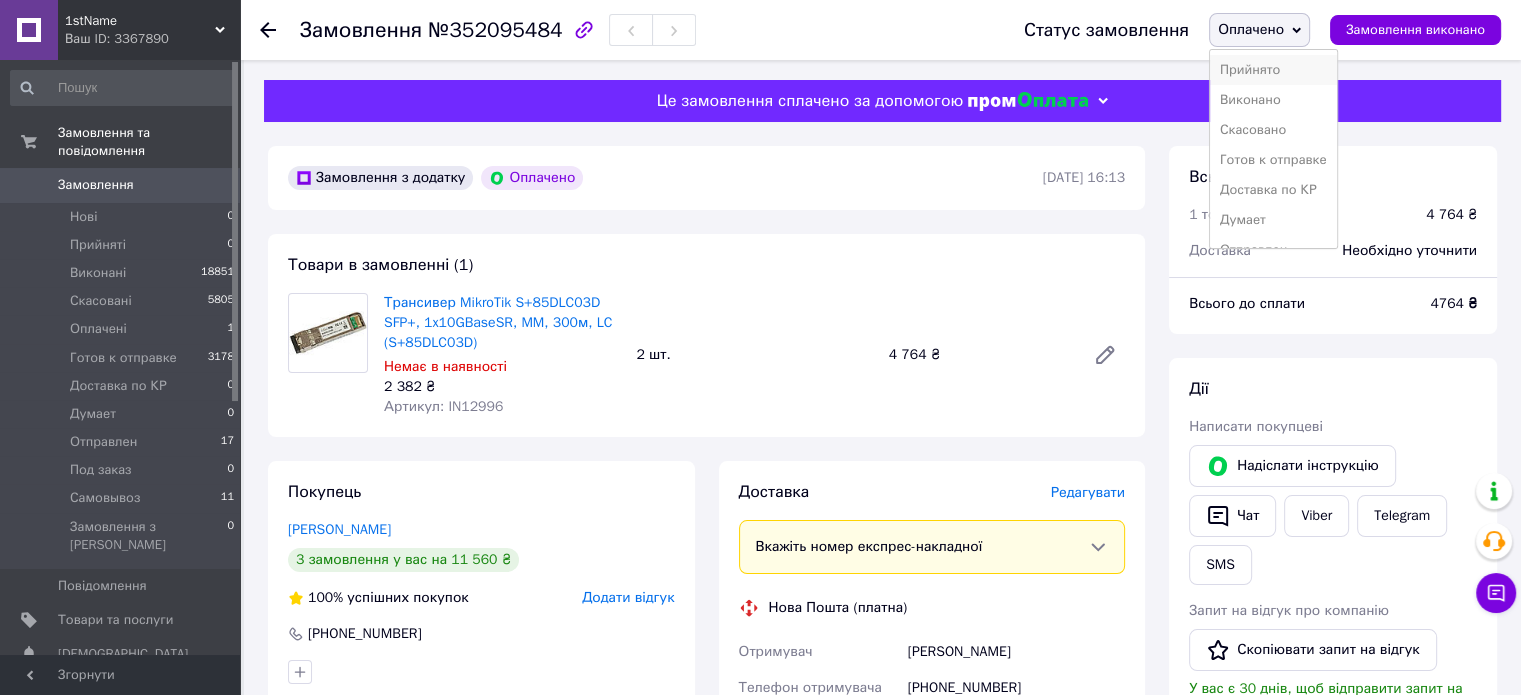 click on "Прийнято" at bounding box center (1273, 70) 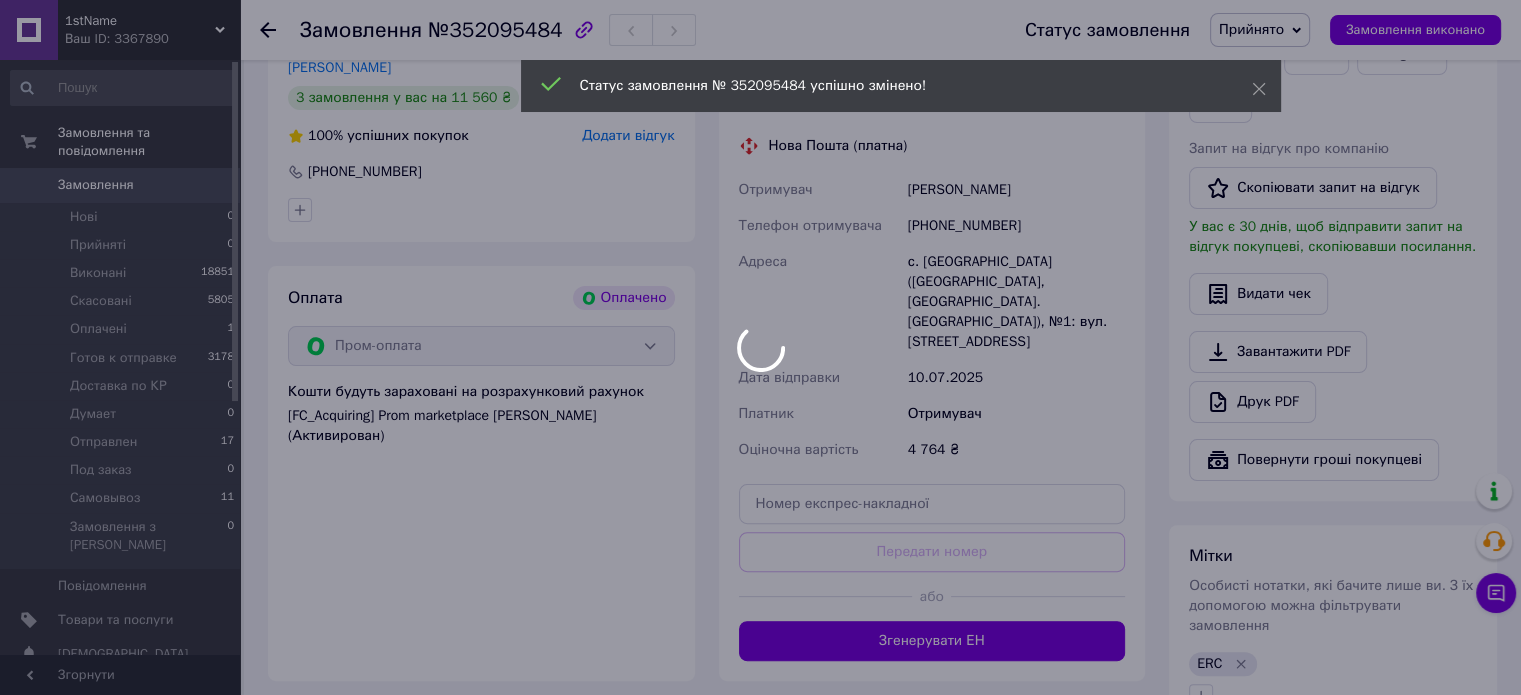 scroll, scrollTop: 700, scrollLeft: 0, axis: vertical 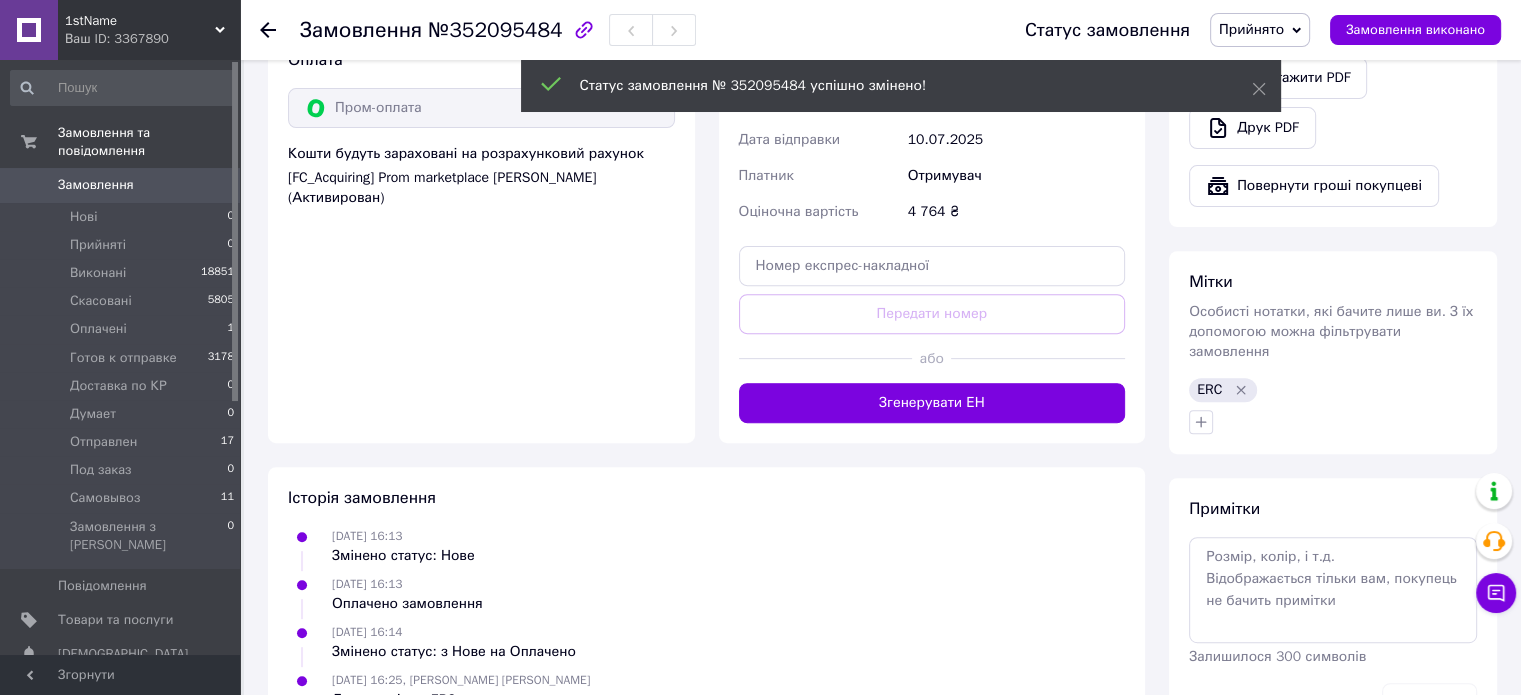 click on "Всього 1 товар 4 764 ₴ Всього до сплати 4 764 ₴ Дії Написати покупцеві   Надіслати інструкцію   Чат Viber Telegram SMS Запит на відгук про компанію   Скопіювати запит на відгук У вас є 30 днів, щоб відправити запит на відгук покупцеві, скопіювавши посилання.   Видати чек   Завантажити PDF   Друк PDF   Повернути гроші покупцеві [PERSON_NAME] Особисті нотатки, які бачите лише ви. З їх допомогою можна фільтрувати замовлення ERC   Примітки Залишилося 300 символів Очистити Зберегти" at bounding box center (1333, 94) 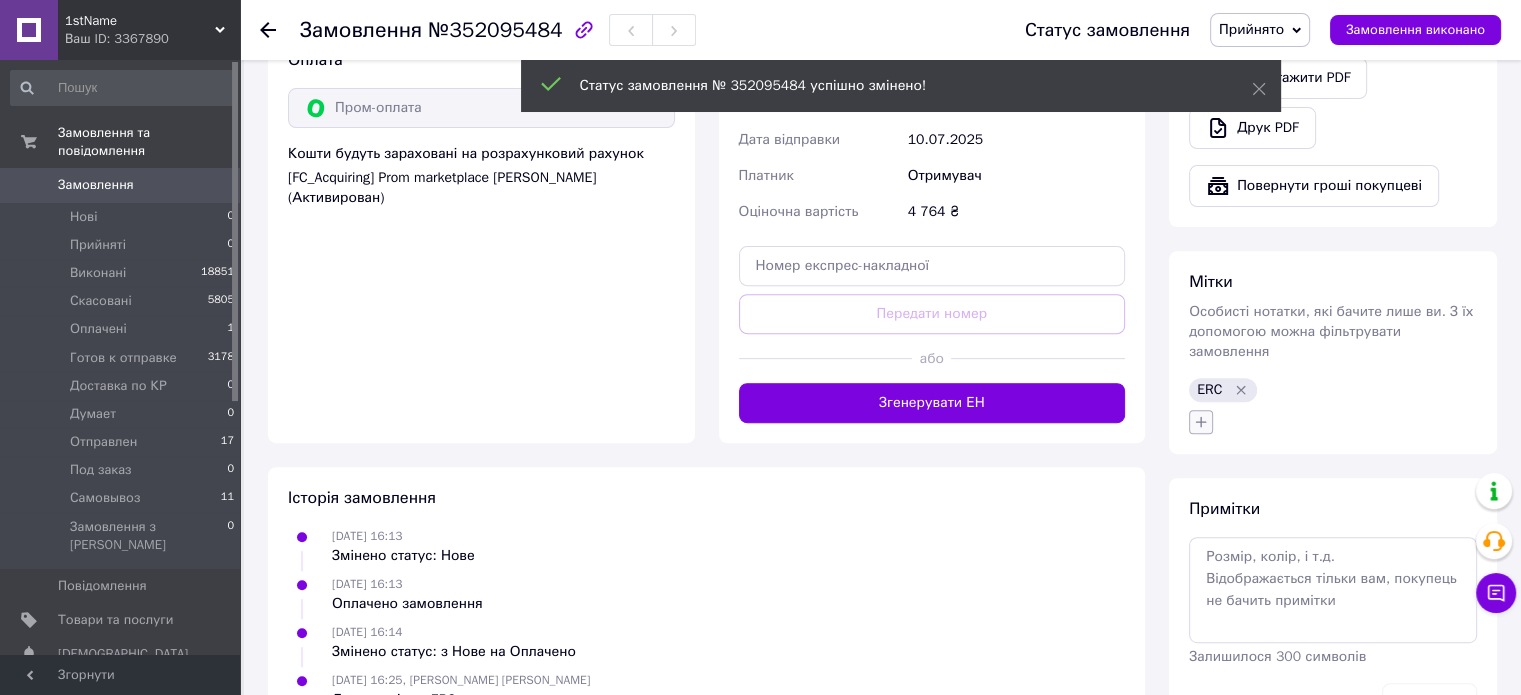 click 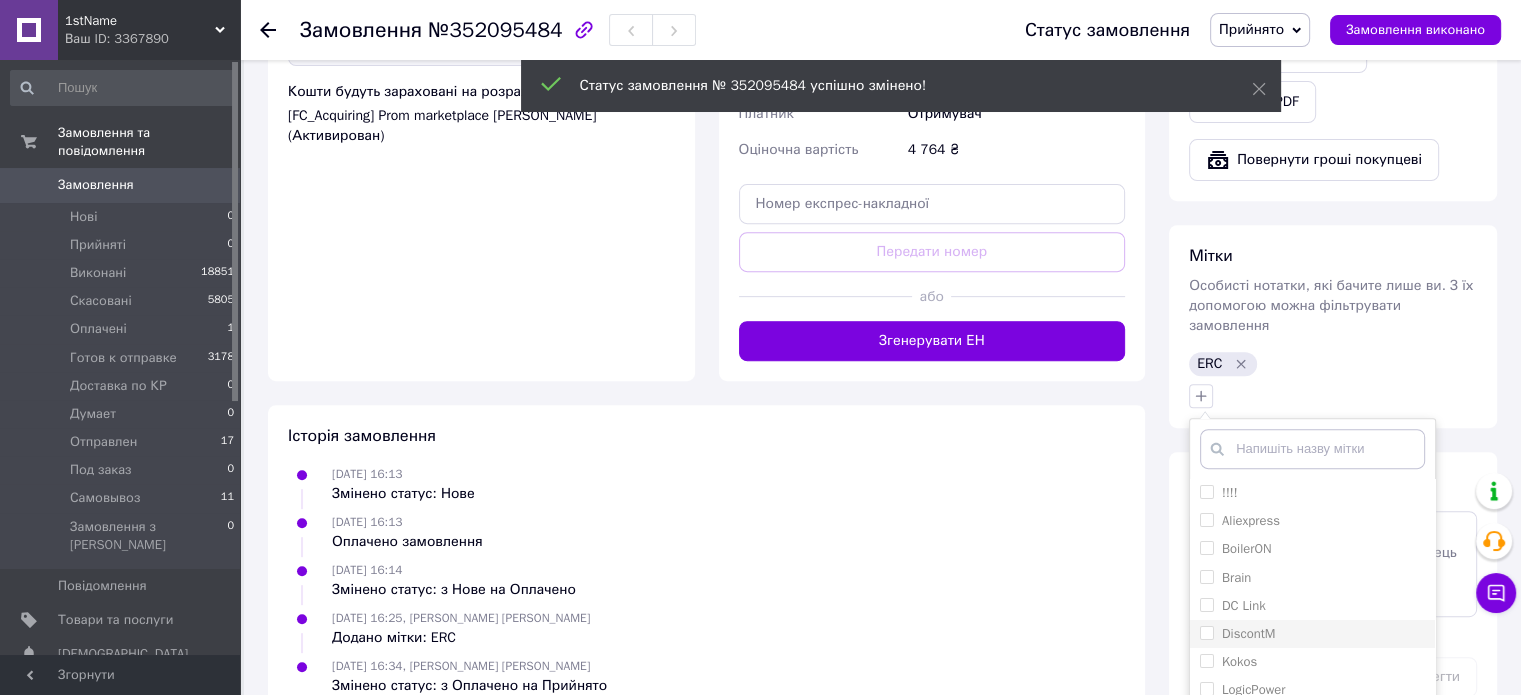 scroll, scrollTop: 890, scrollLeft: 0, axis: vertical 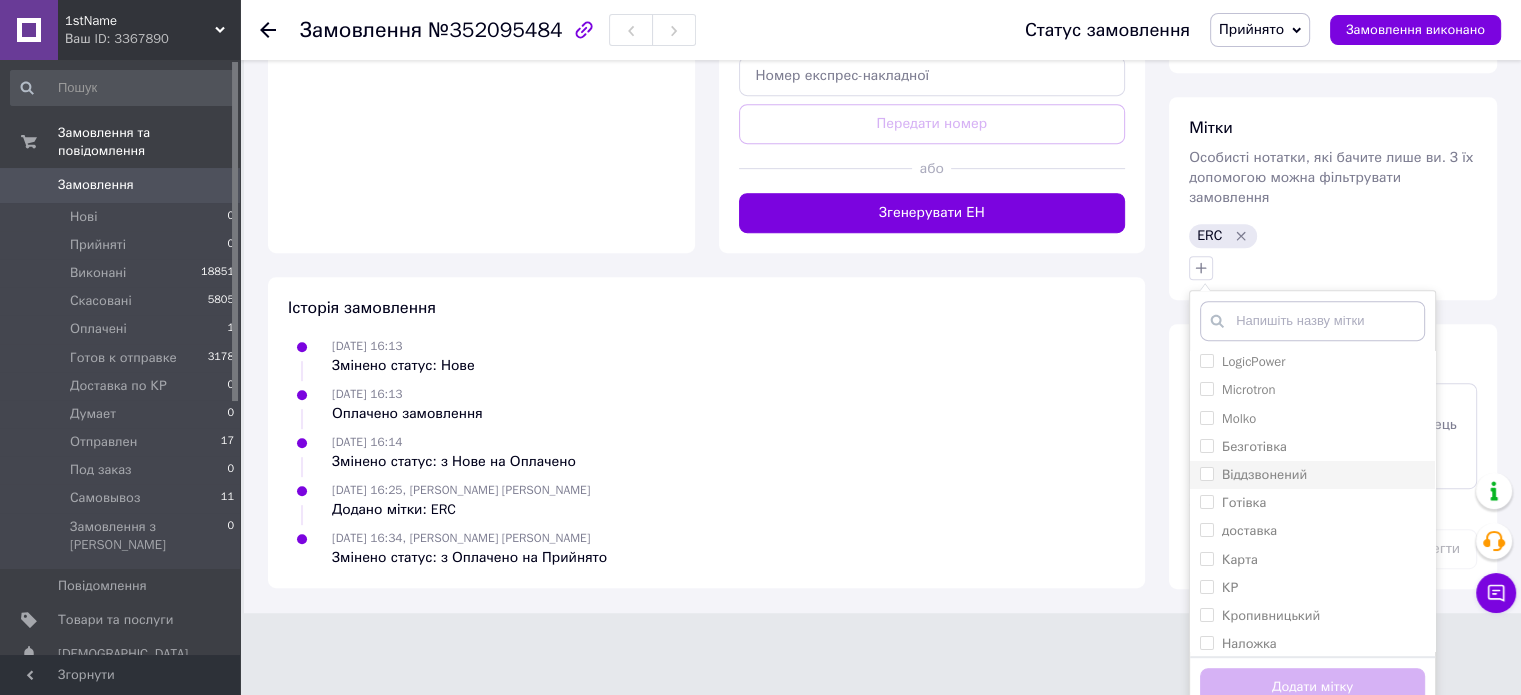 click on "Віддзвонений" at bounding box center [1312, 475] 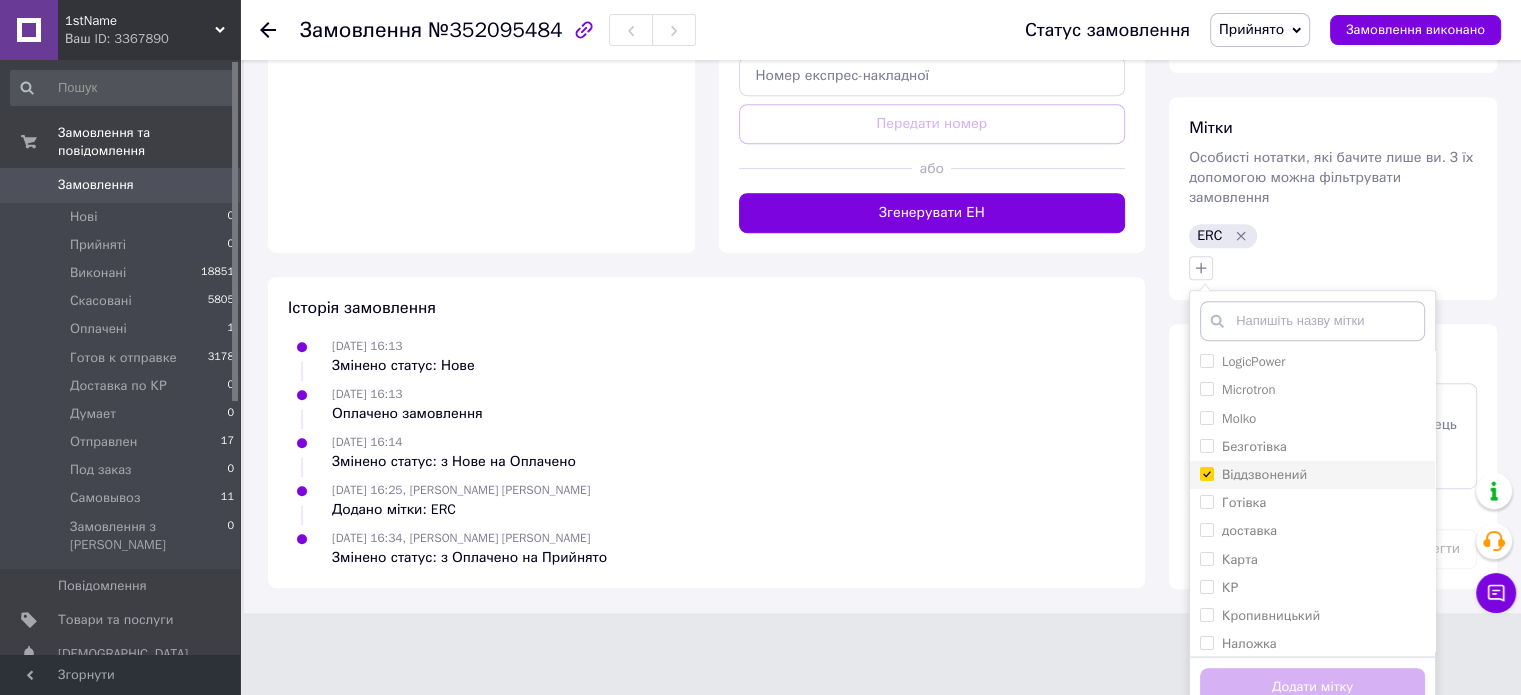 checkbox on "true" 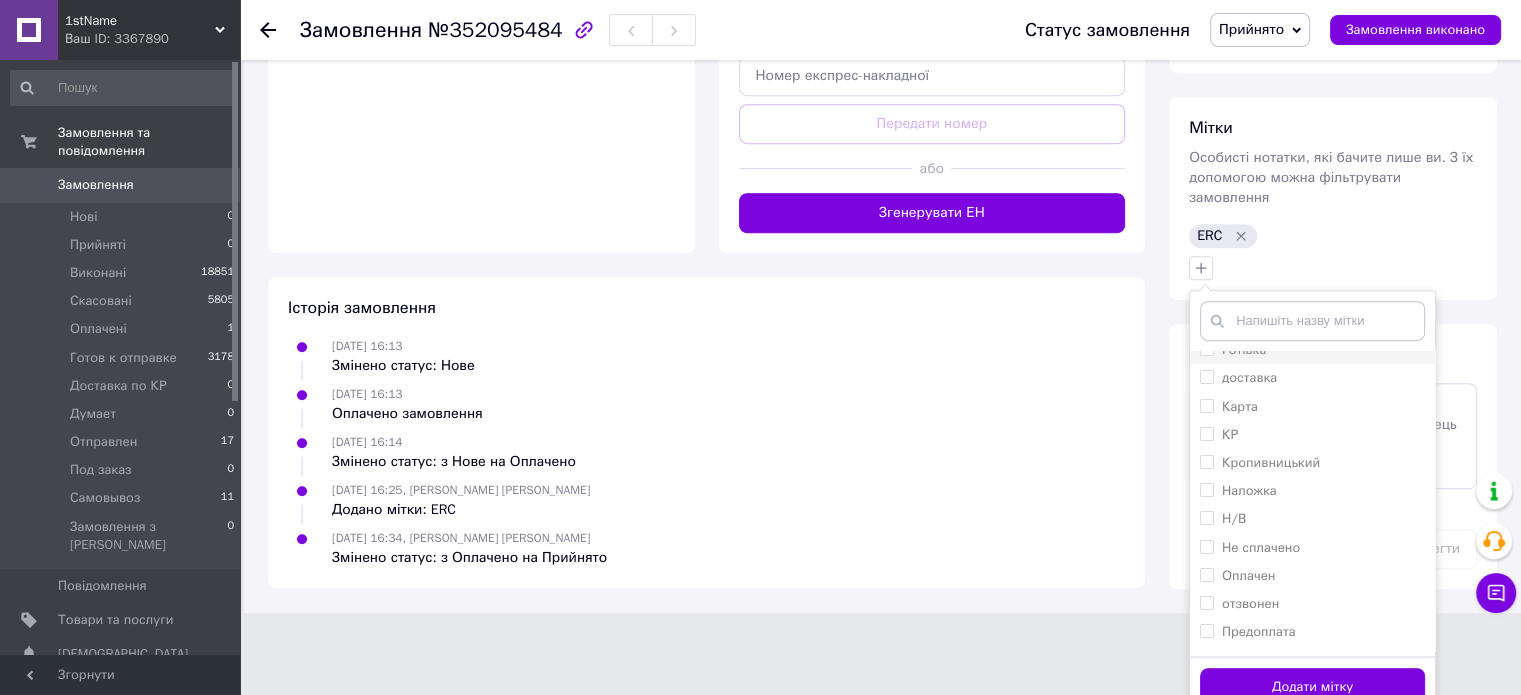 scroll, scrollTop: 400, scrollLeft: 0, axis: vertical 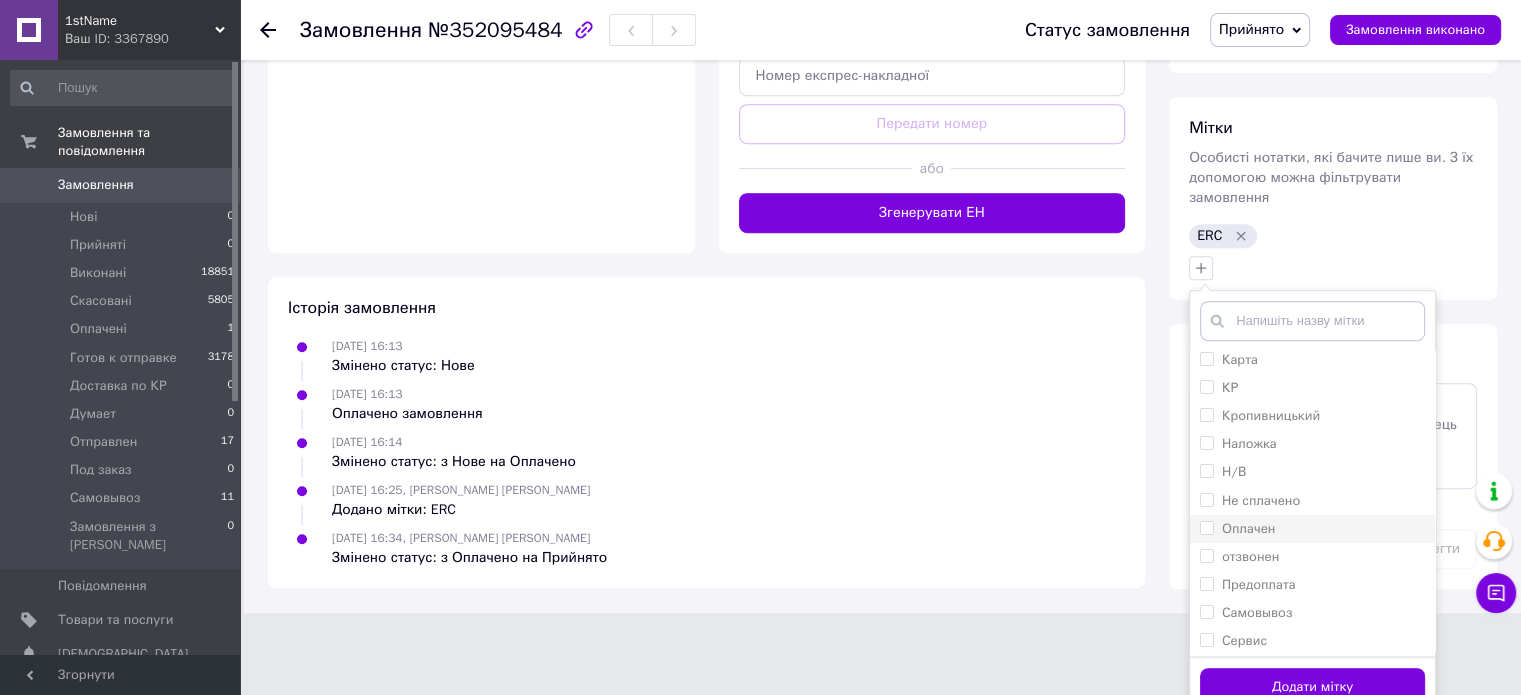 click on "Оплачен" at bounding box center (1312, 529) 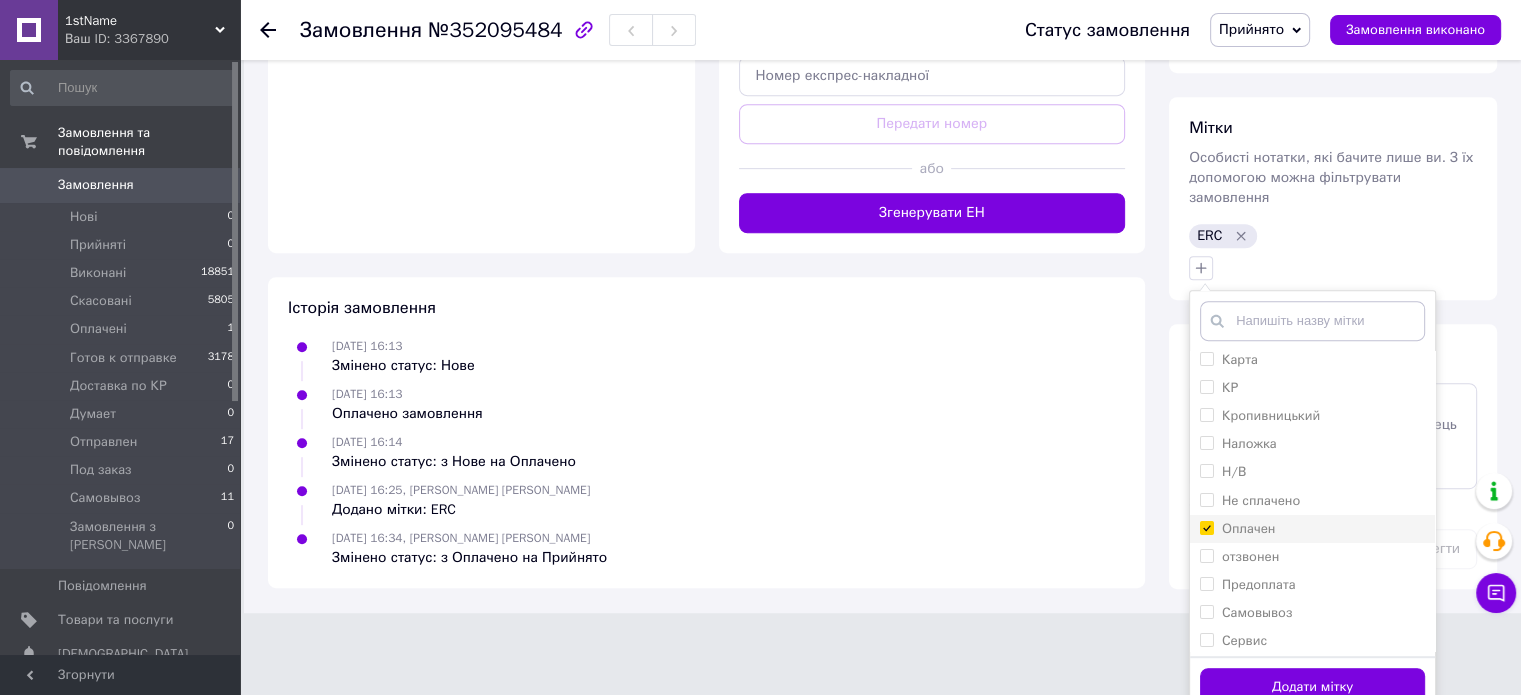 checkbox on "true" 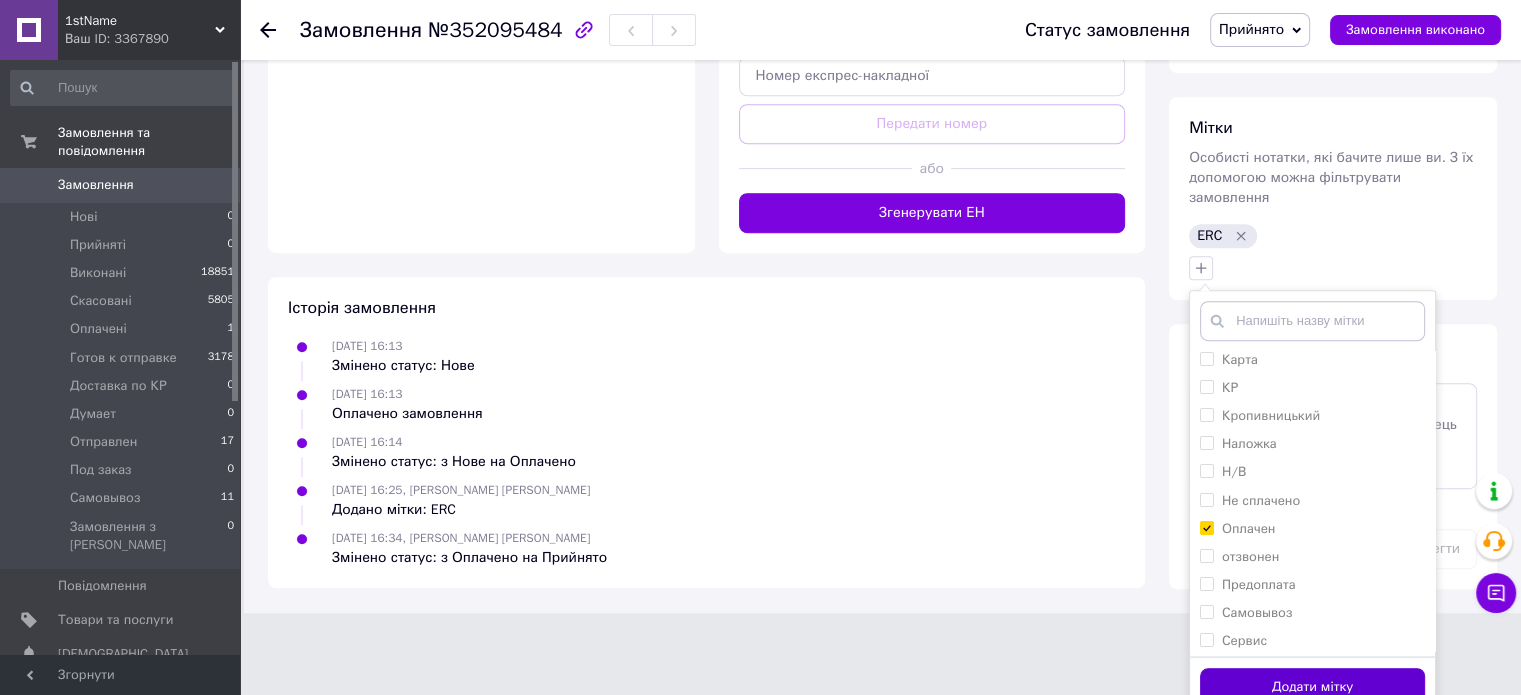 click on "Додати мітку" at bounding box center (1312, 687) 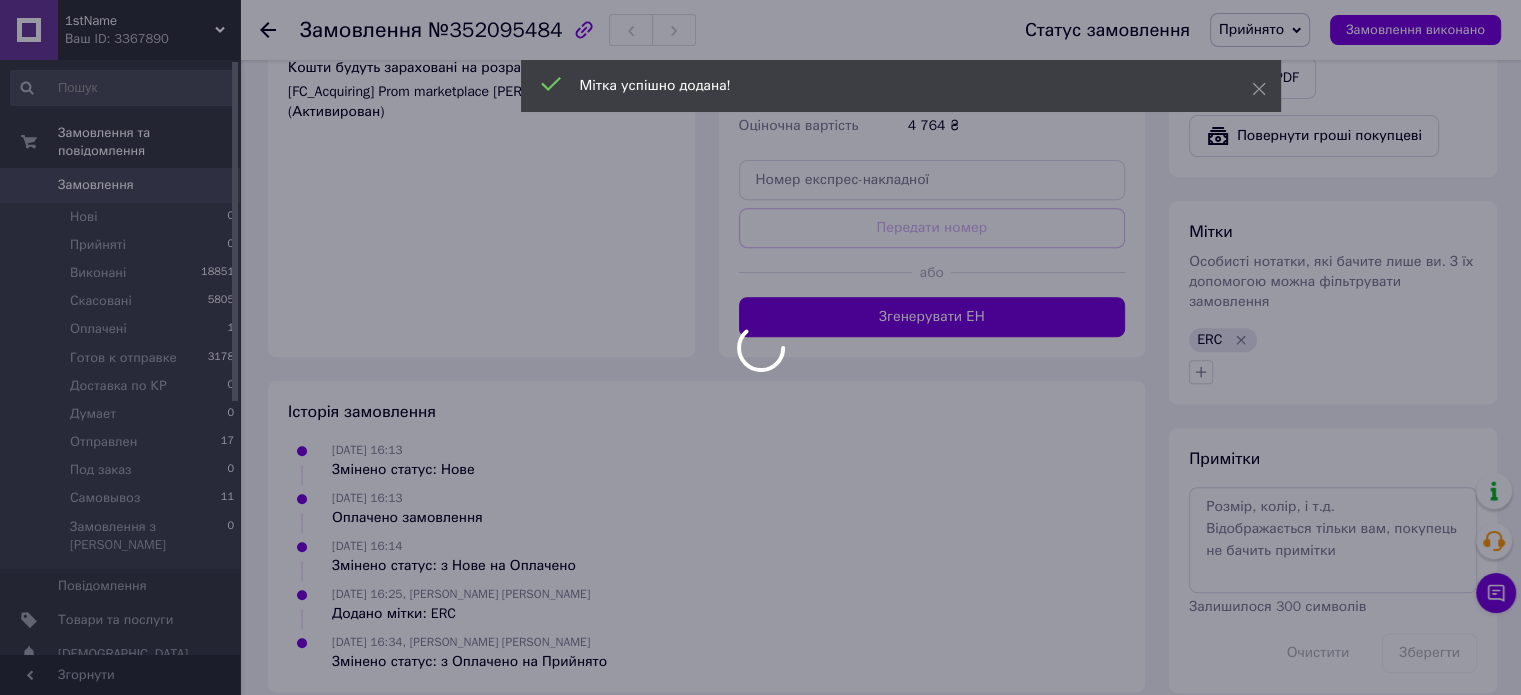 scroll, scrollTop: 816, scrollLeft: 0, axis: vertical 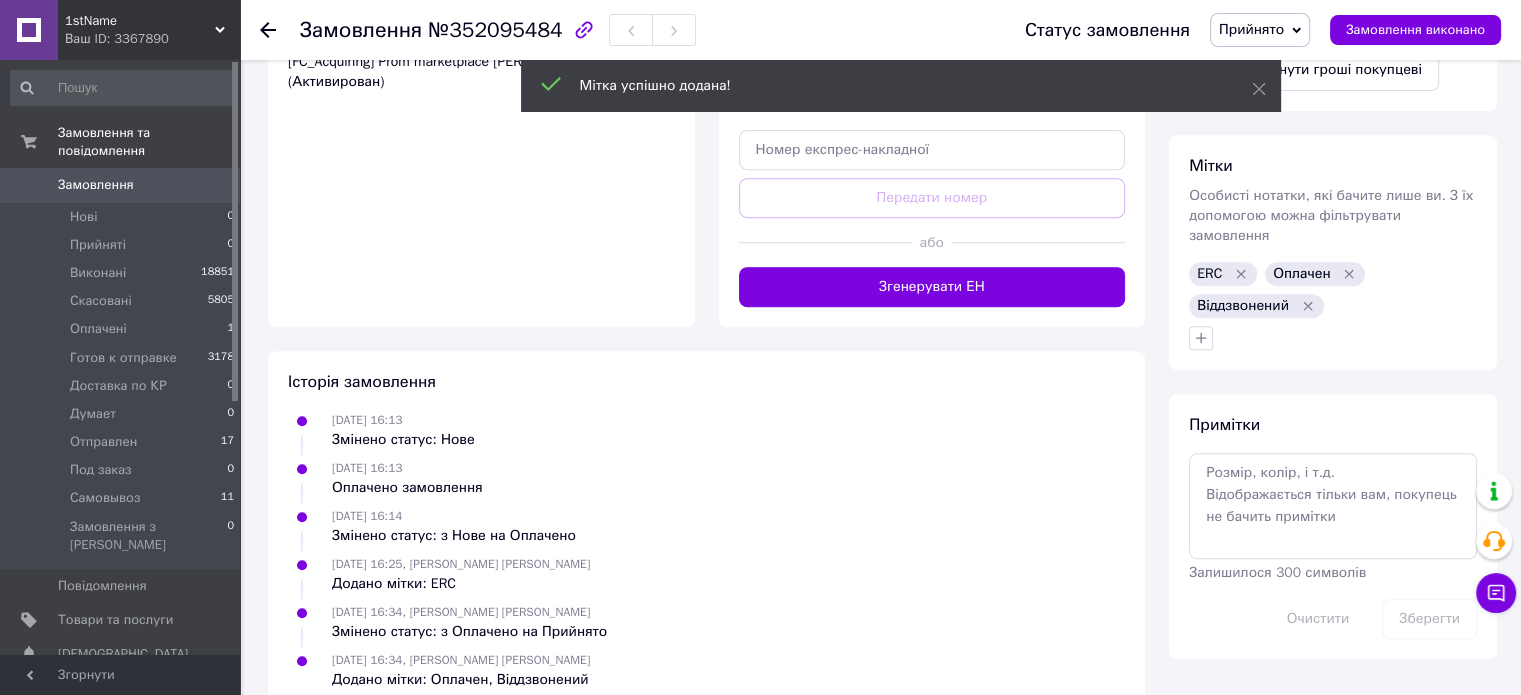 click on "Замовлення" at bounding box center [121, 185] 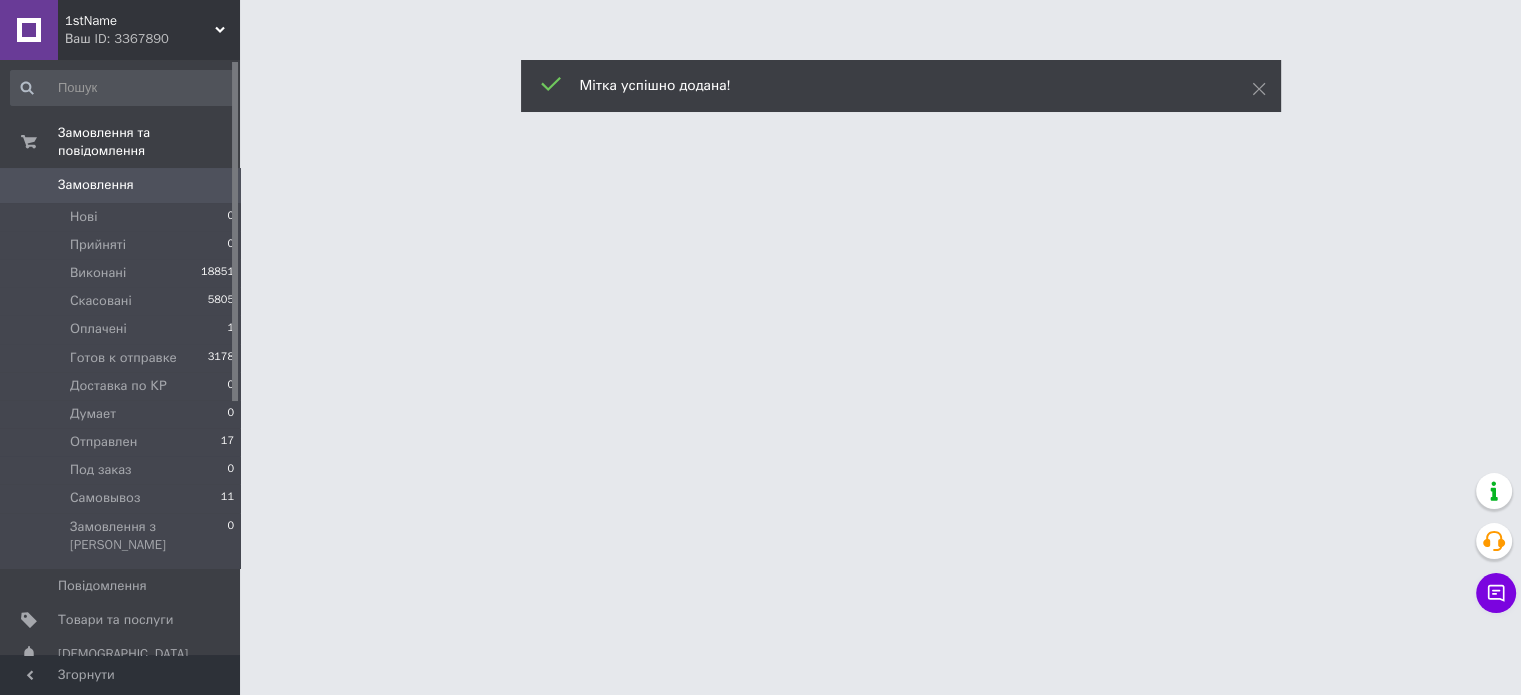 scroll, scrollTop: 0, scrollLeft: 0, axis: both 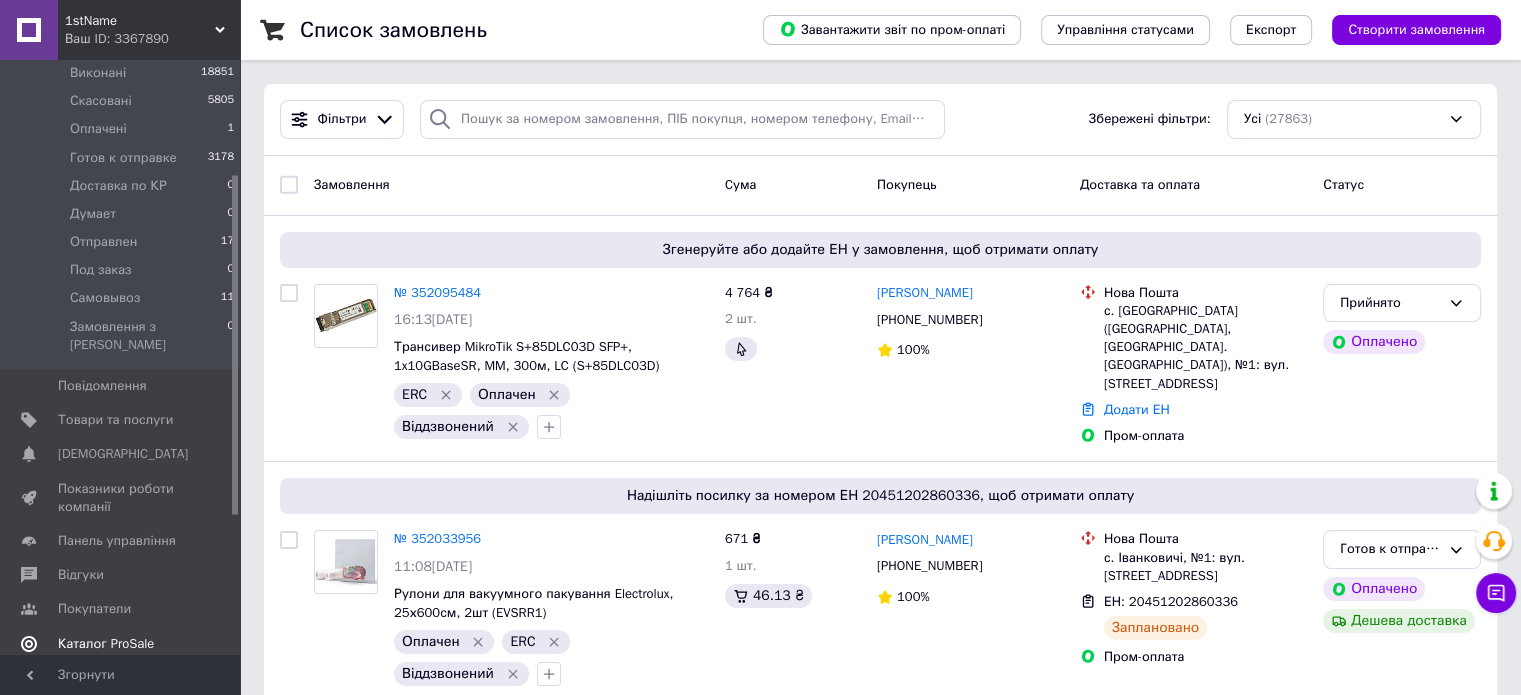 click on "Каталог ProSale" at bounding box center (106, 644) 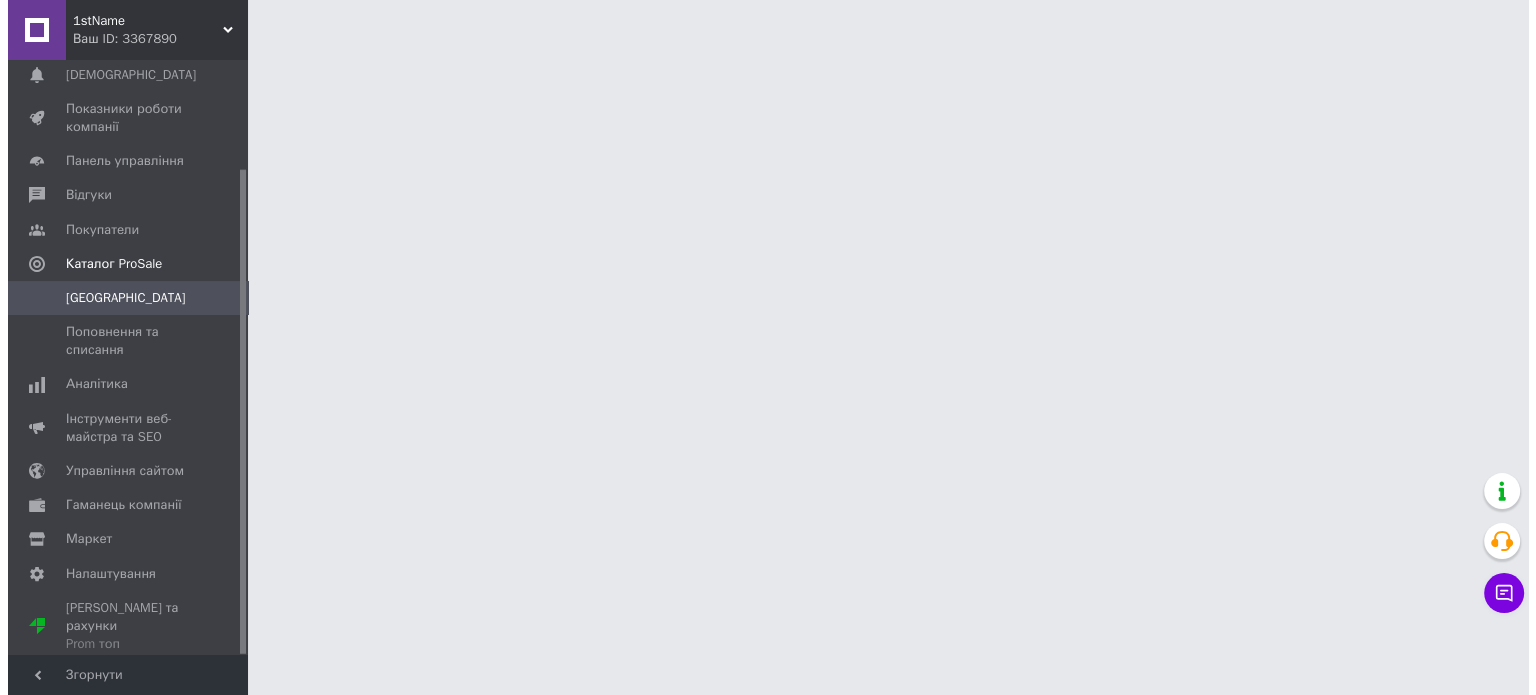 scroll, scrollTop: 132, scrollLeft: 0, axis: vertical 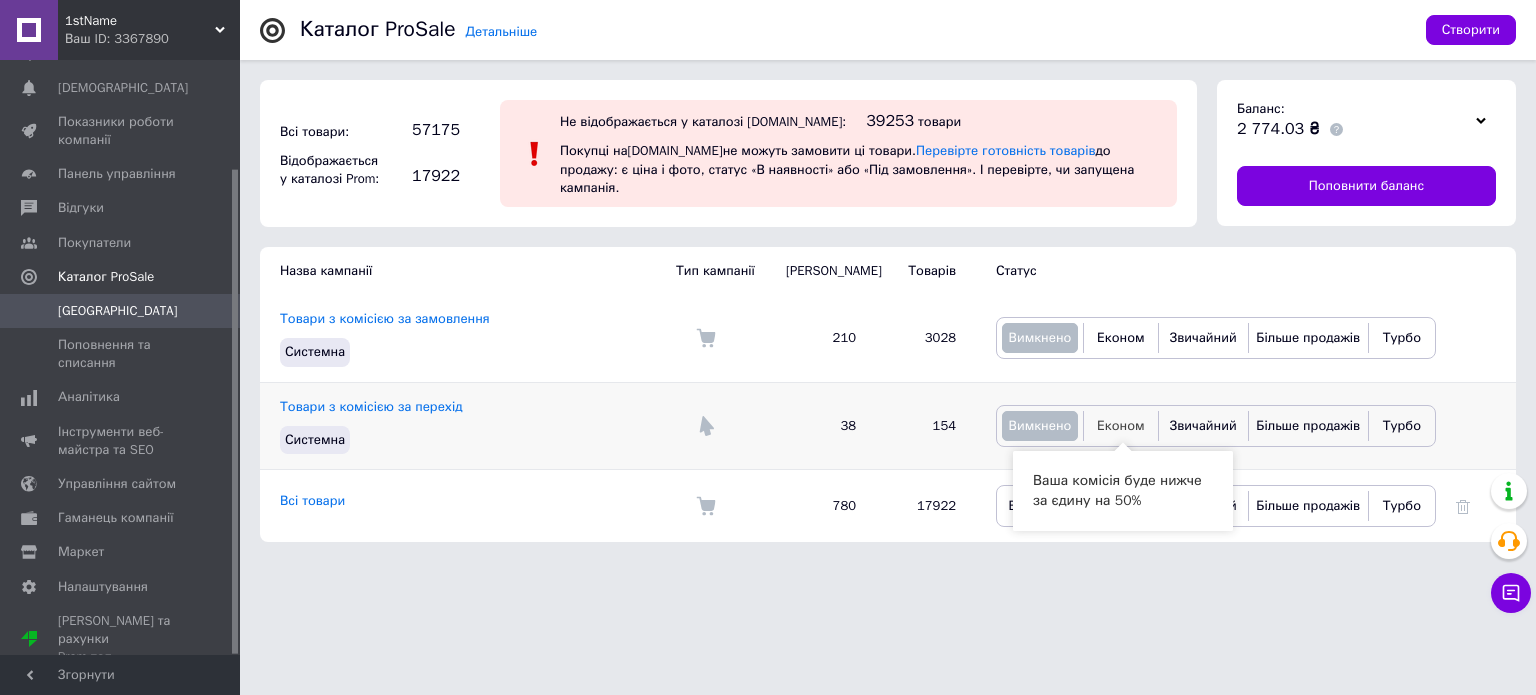 click on "Економ" at bounding box center (1121, 425) 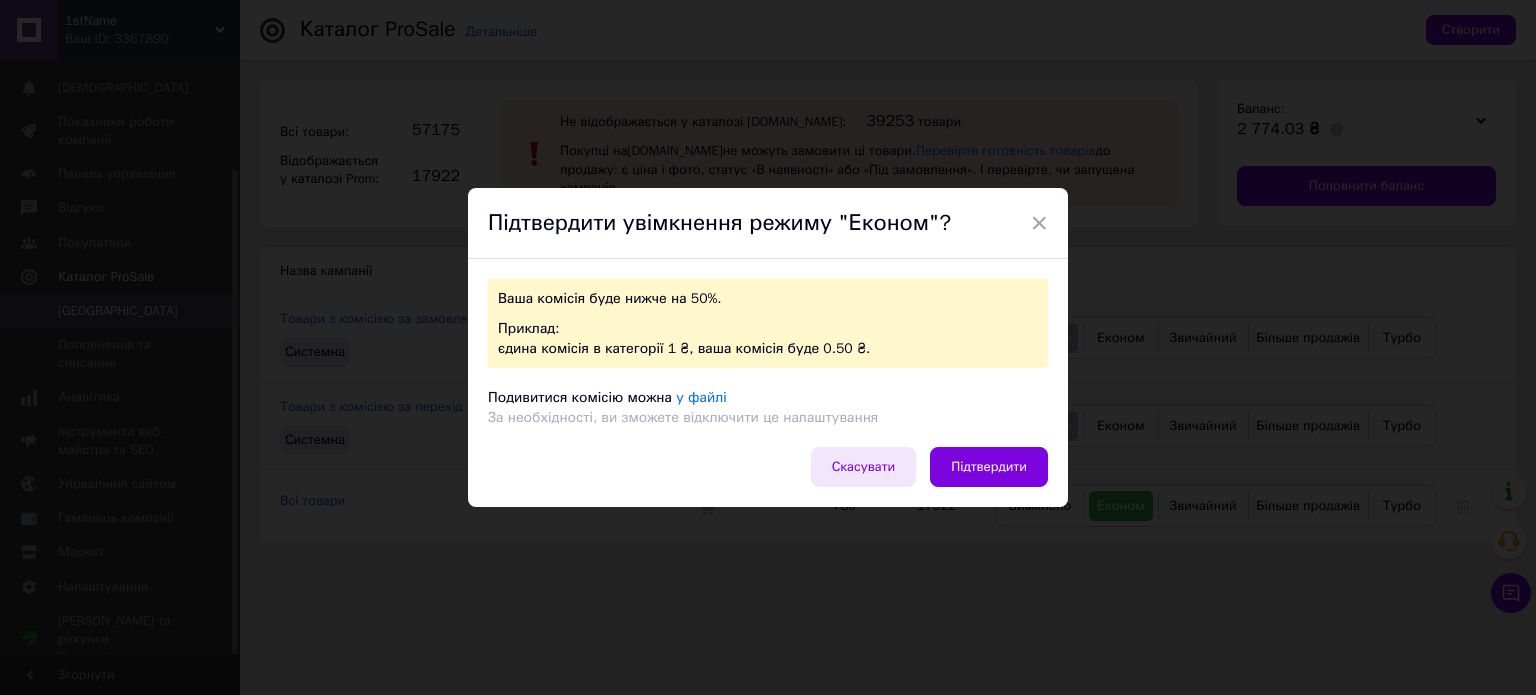click on "Скасувати" at bounding box center (864, 467) 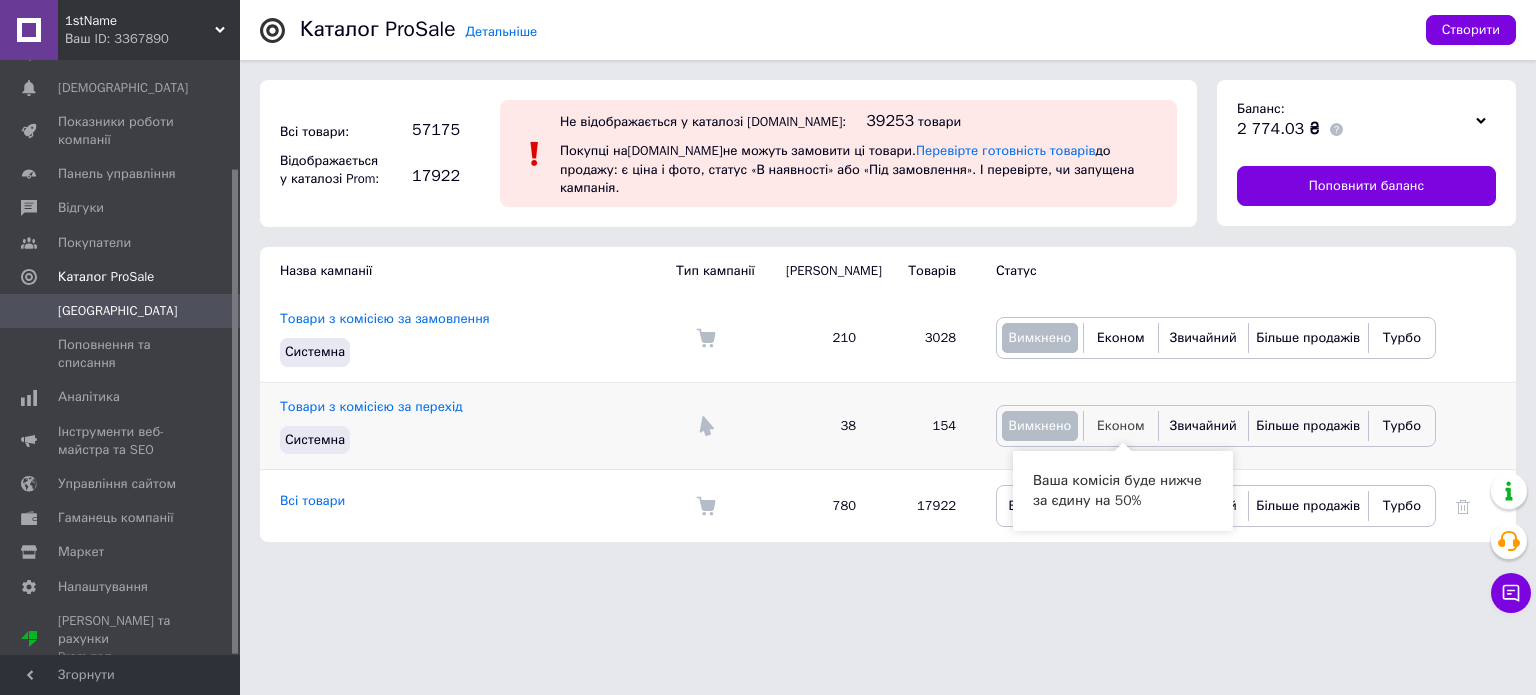 click on "Економ" at bounding box center (1121, 425) 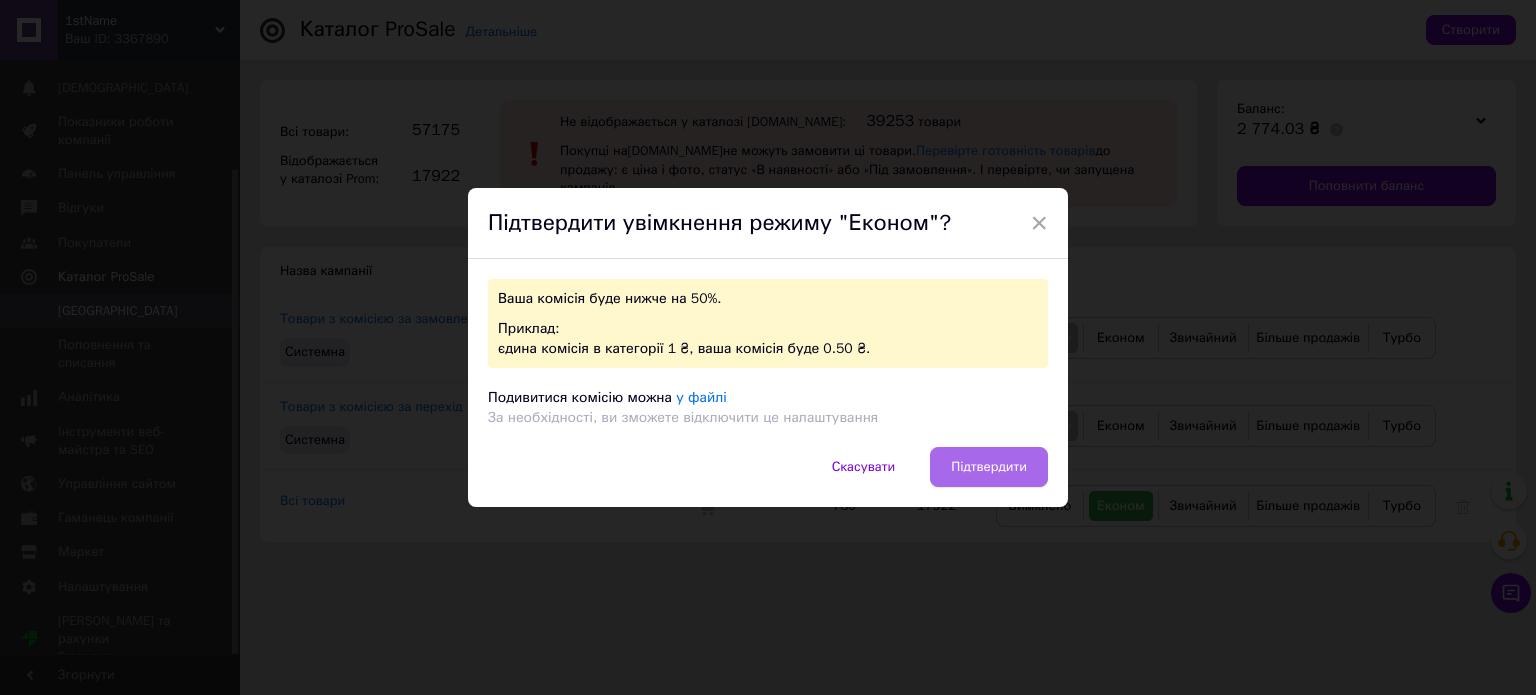 click on "Підтвердити" at bounding box center [989, 467] 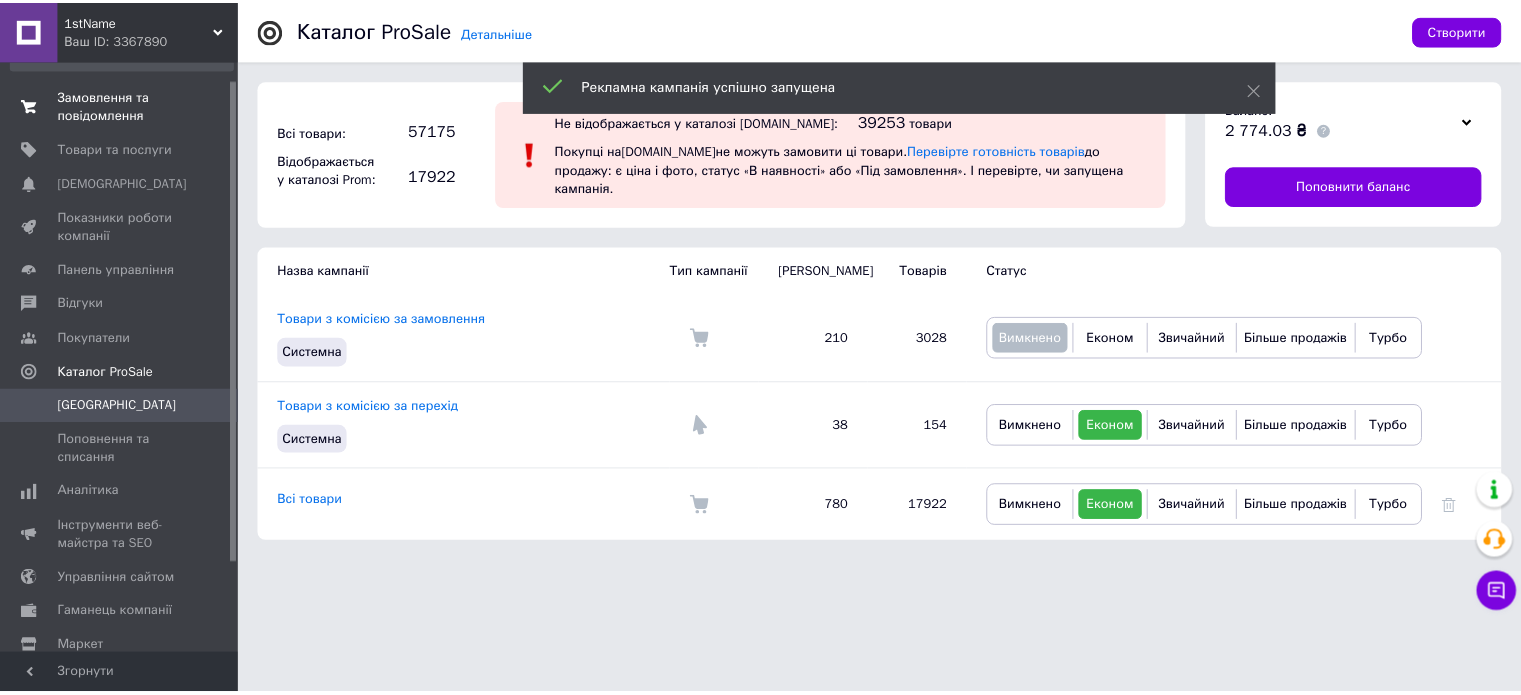 scroll, scrollTop: 0, scrollLeft: 0, axis: both 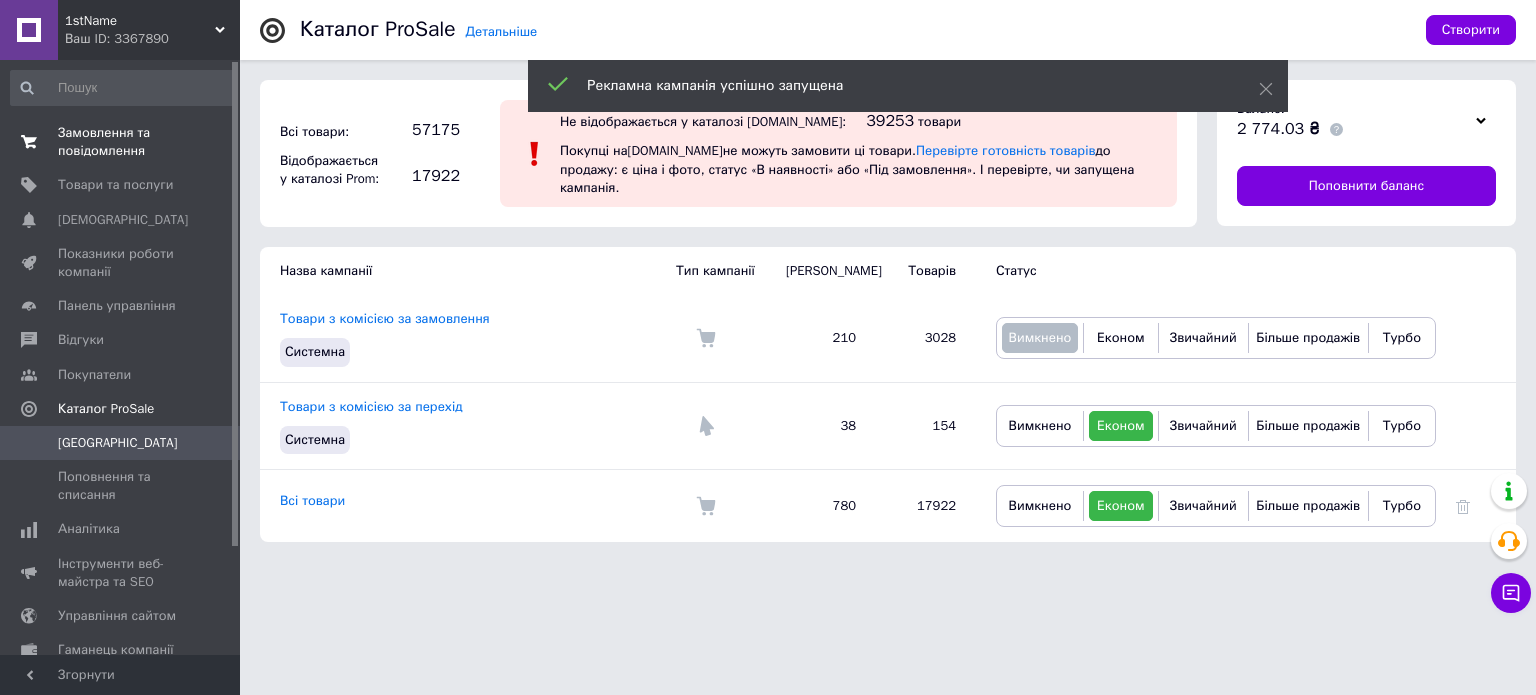 click on "Замовлення та повідомлення" at bounding box center (121, 142) 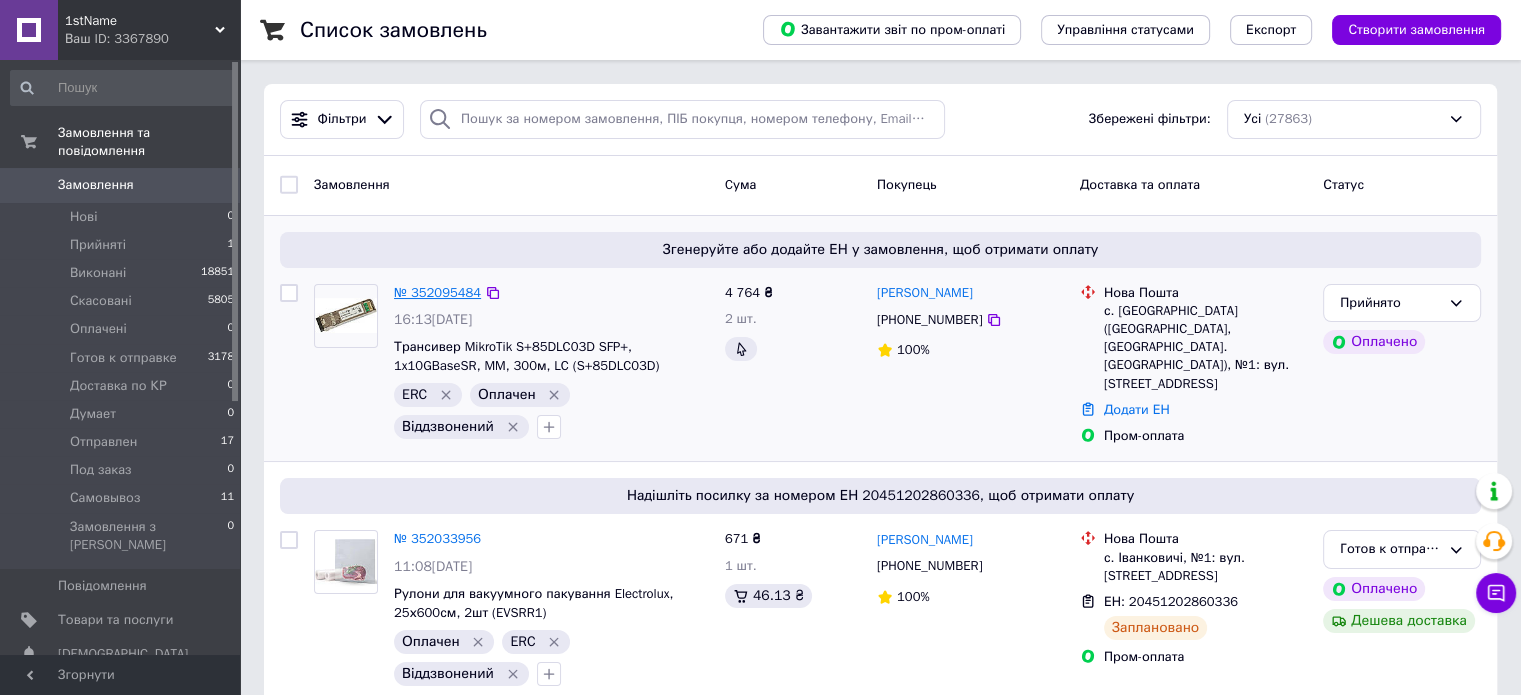 click on "№ 352095484" at bounding box center [437, 292] 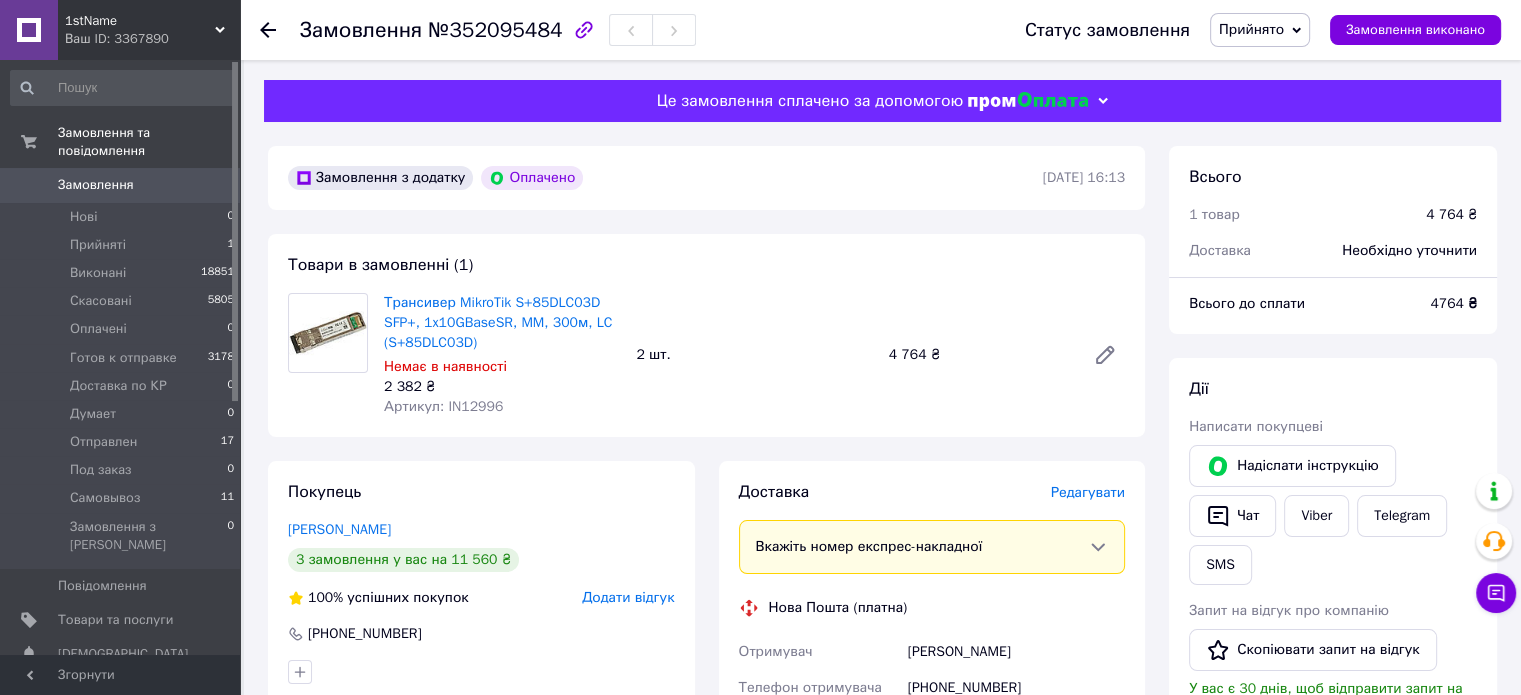 click on "Товари в замовленні (1) Трансивер MikroTik S+85DLC03D SFP+, 1x10GBaseSR, MM, 300м, LC (S+85DLC03D) Немає в наявності 2 382 ₴ Артикул: IN12996 2 шт. 4 764 ₴" at bounding box center [706, 335] 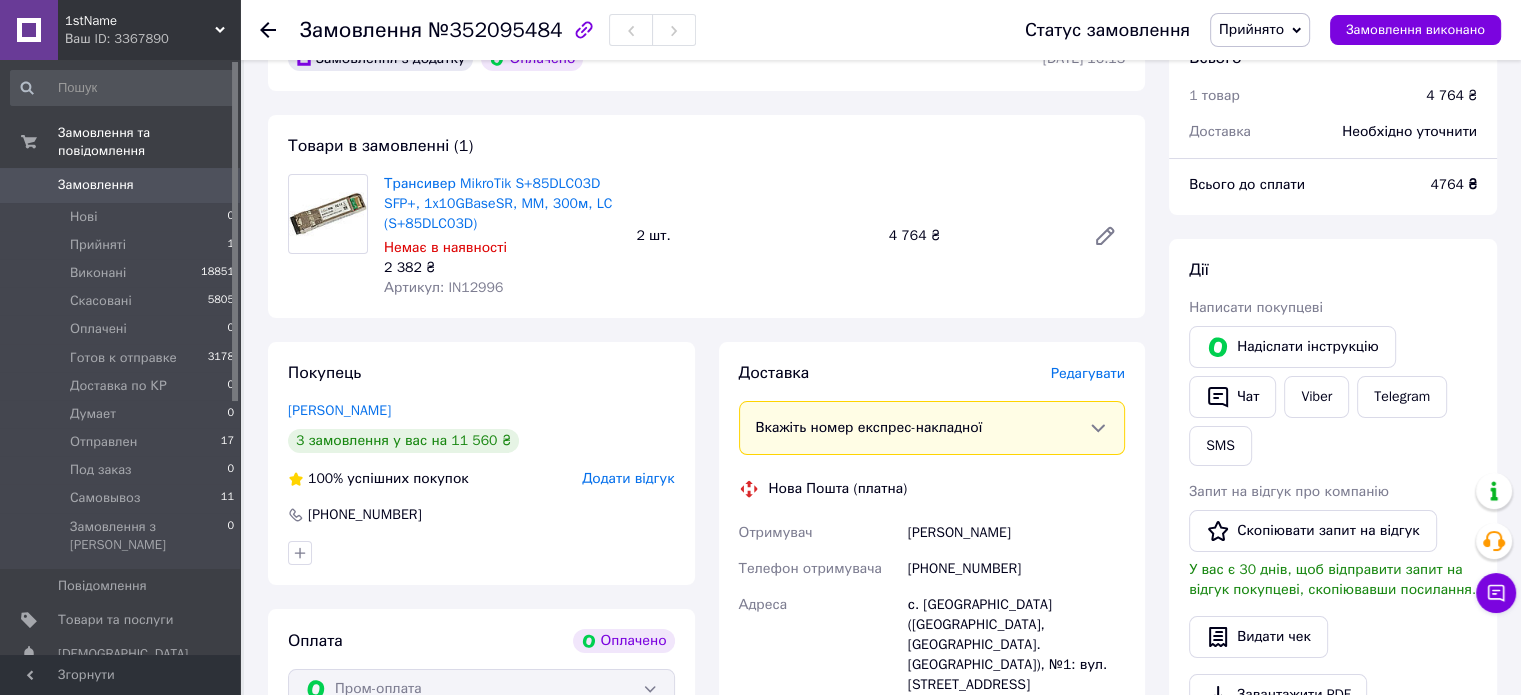 scroll, scrollTop: 0, scrollLeft: 0, axis: both 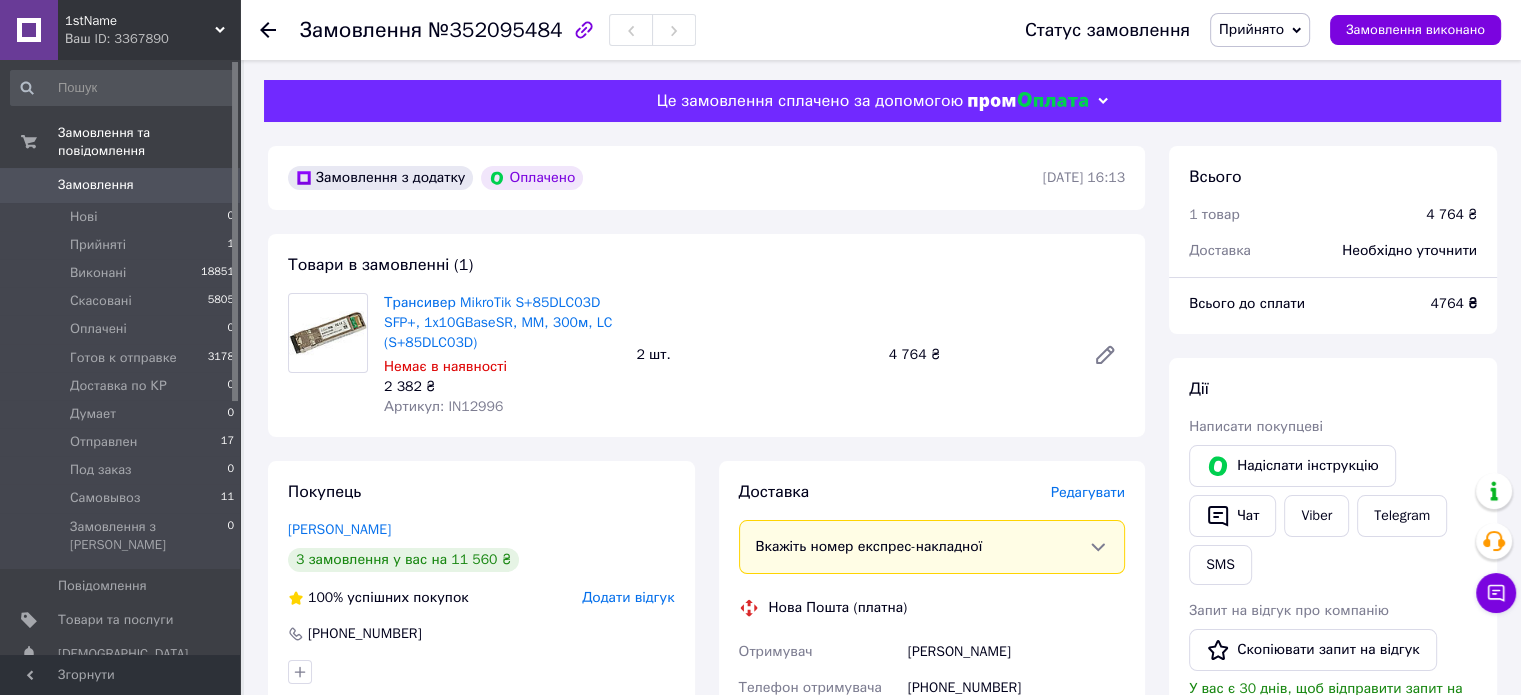 click on "Товари в замовленні (1) Трансивер MikroTik S+85DLC03D SFP+, 1x10GBaseSR, MM, 300м, LC (S+85DLC03D) Немає в наявності 2 382 ₴ Артикул: IN12996 2 шт. 4 764 ₴" at bounding box center [706, 335] 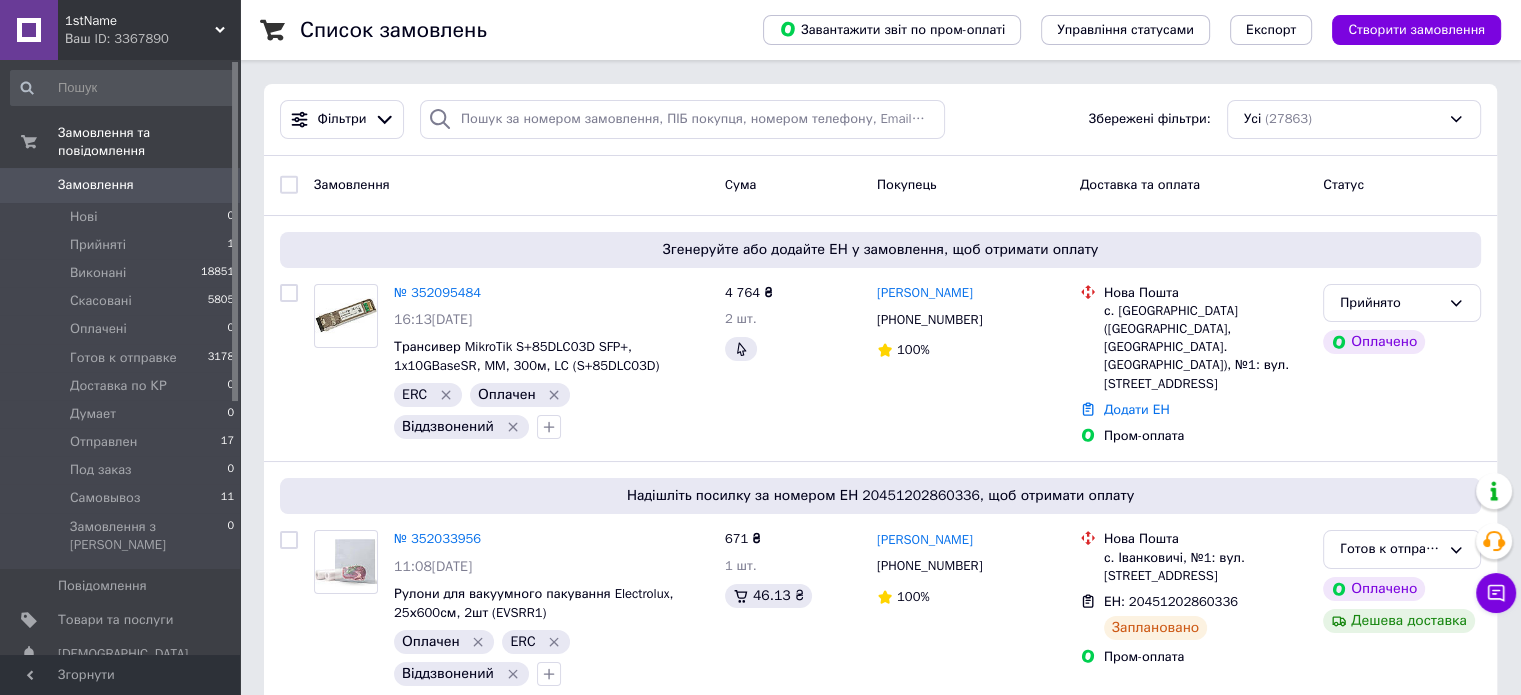 click on "Замовлення" at bounding box center [511, 185] 